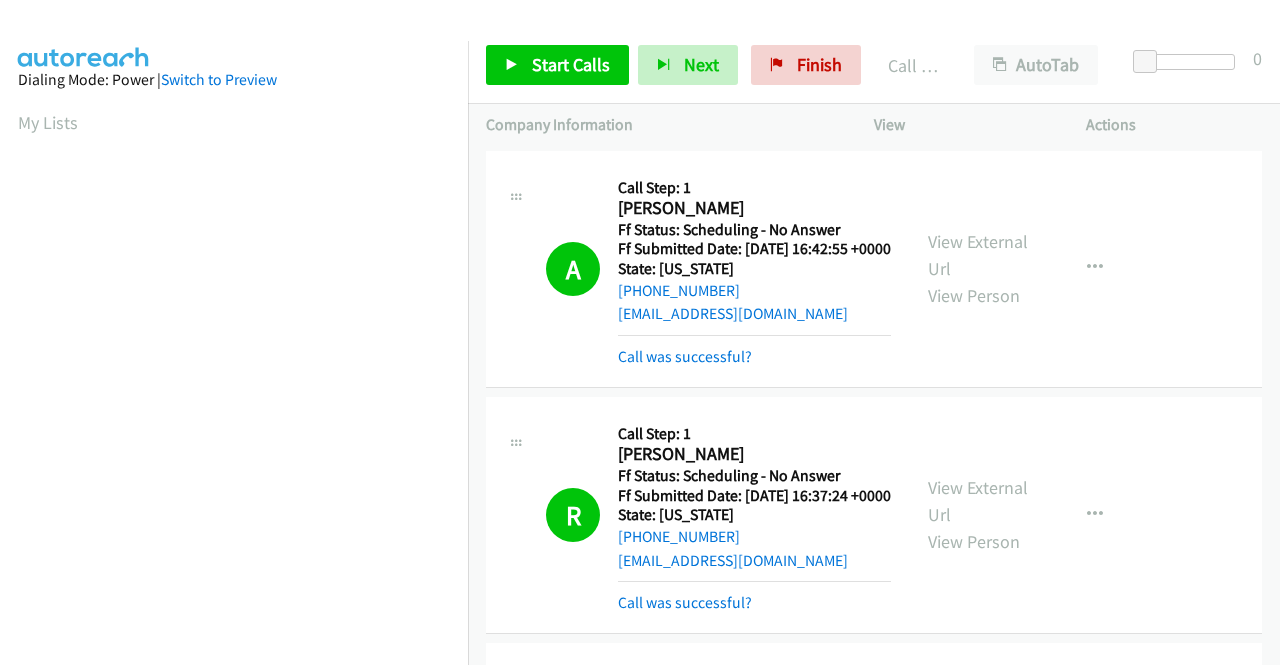 click on "Finish" at bounding box center (819, 64) 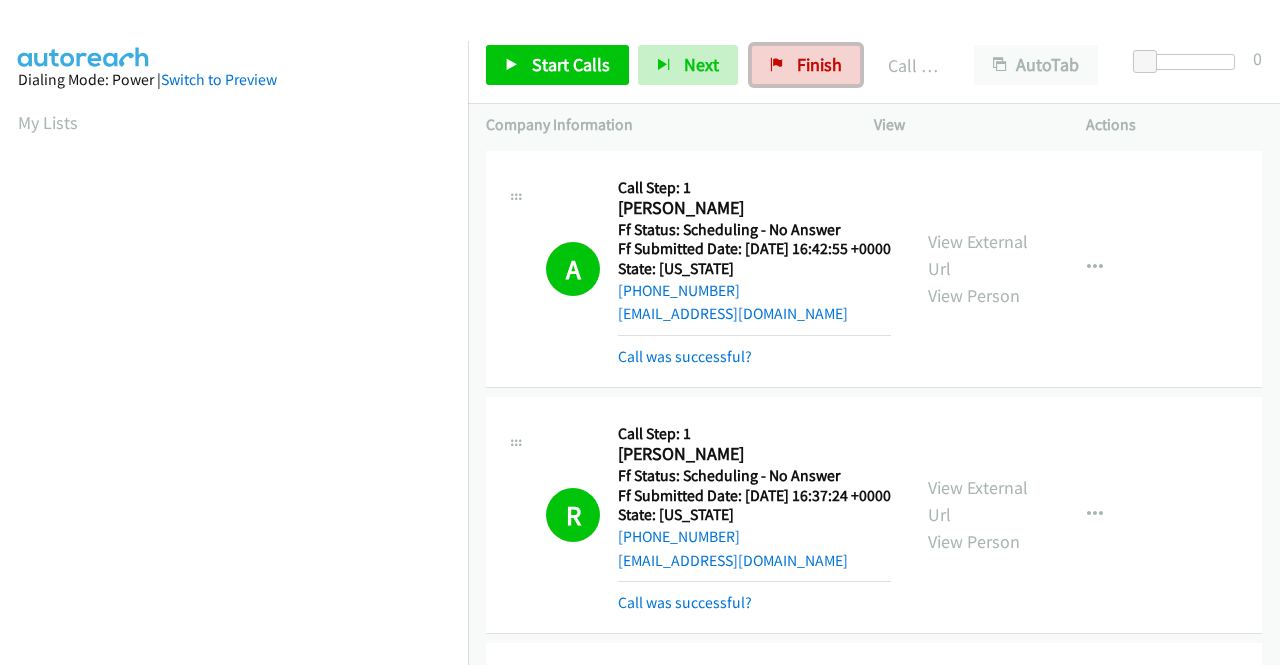 scroll, scrollTop: 0, scrollLeft: 0, axis: both 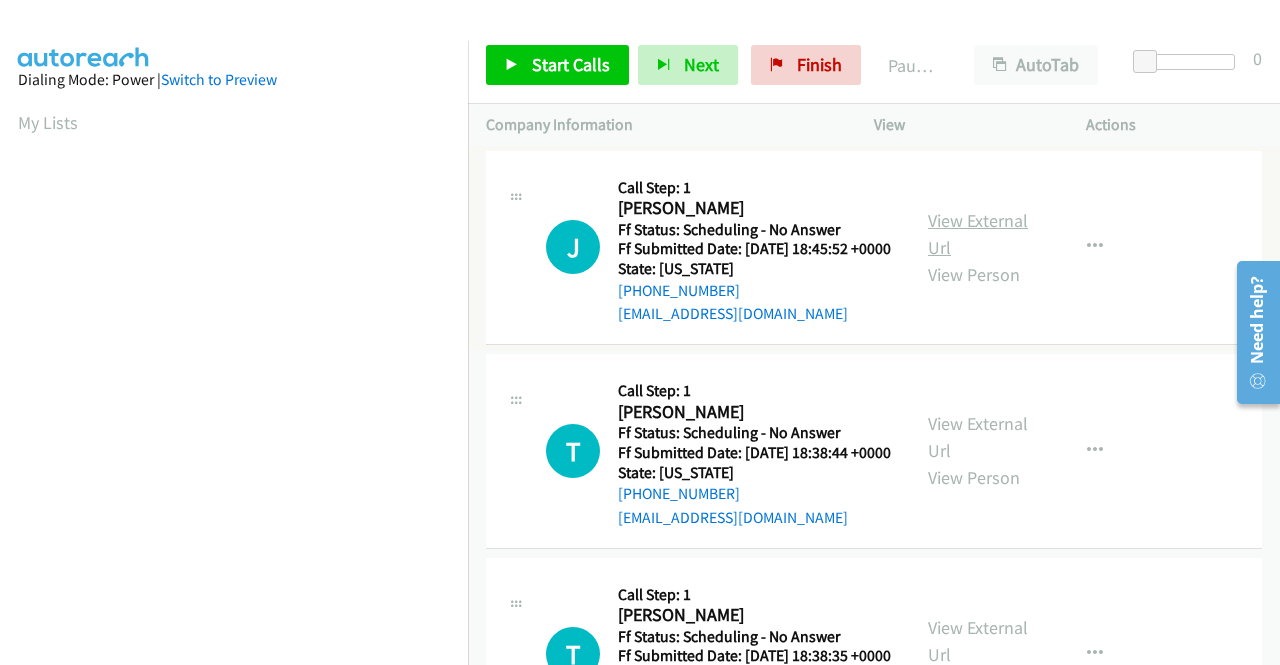 click on "View External Url" at bounding box center (978, 234) 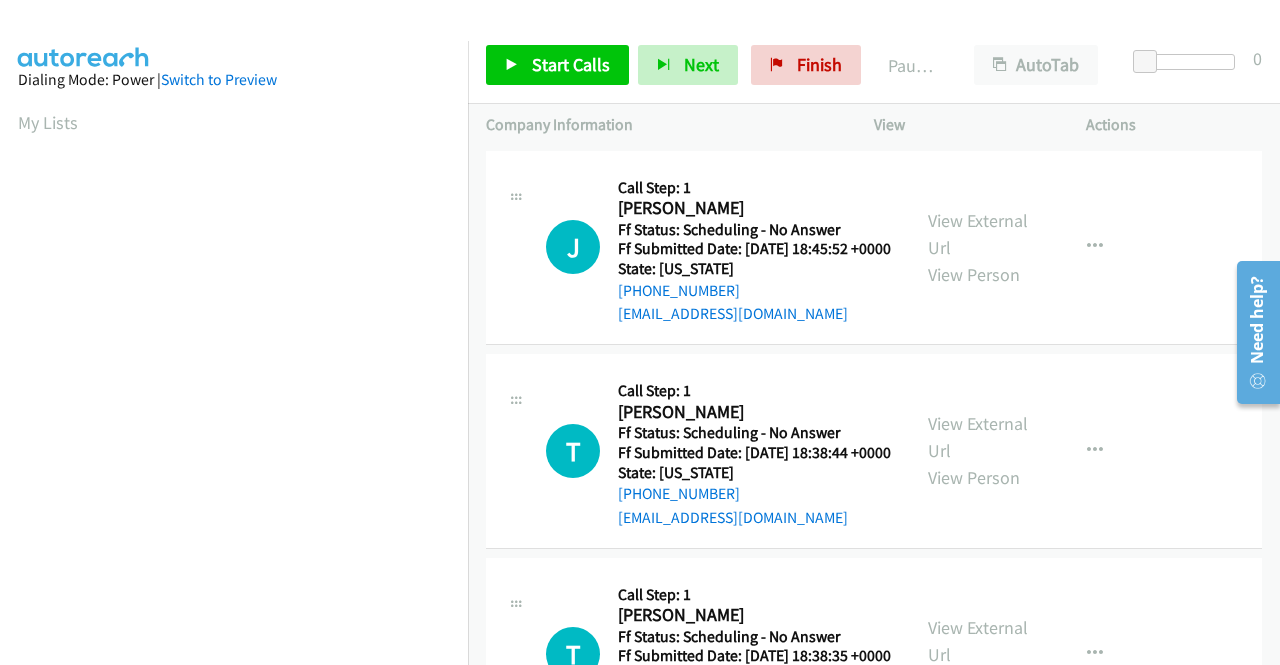scroll, scrollTop: 100, scrollLeft: 0, axis: vertical 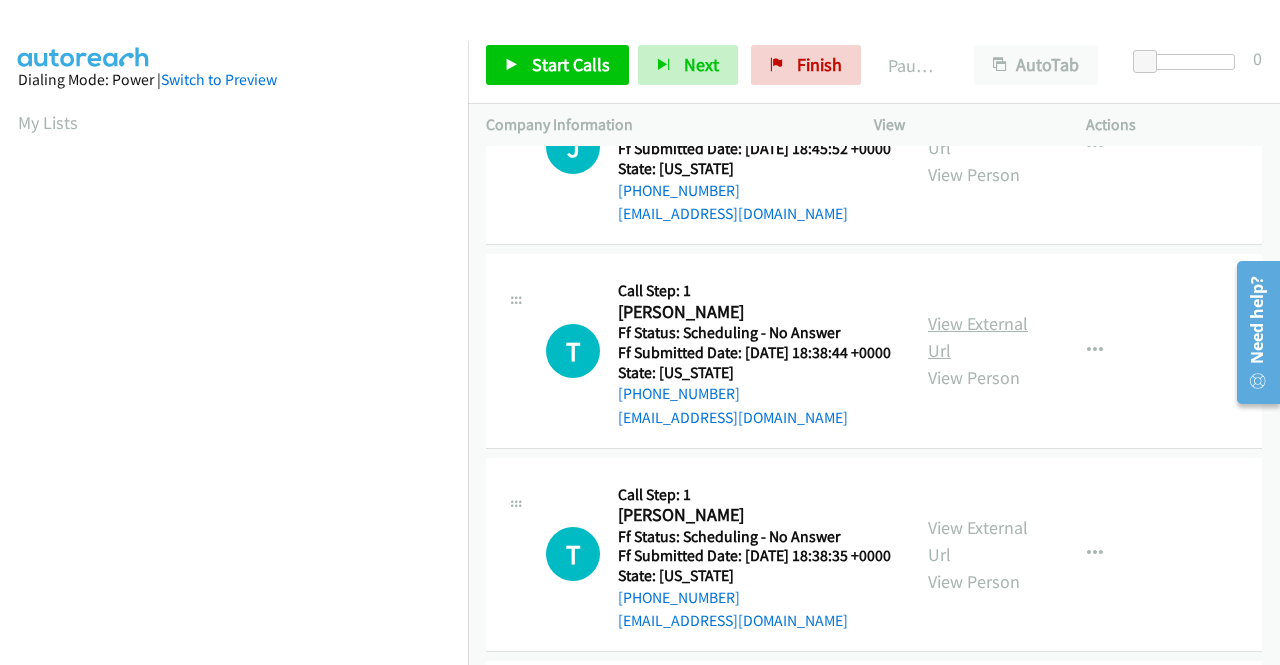 click on "View External Url" at bounding box center [978, 337] 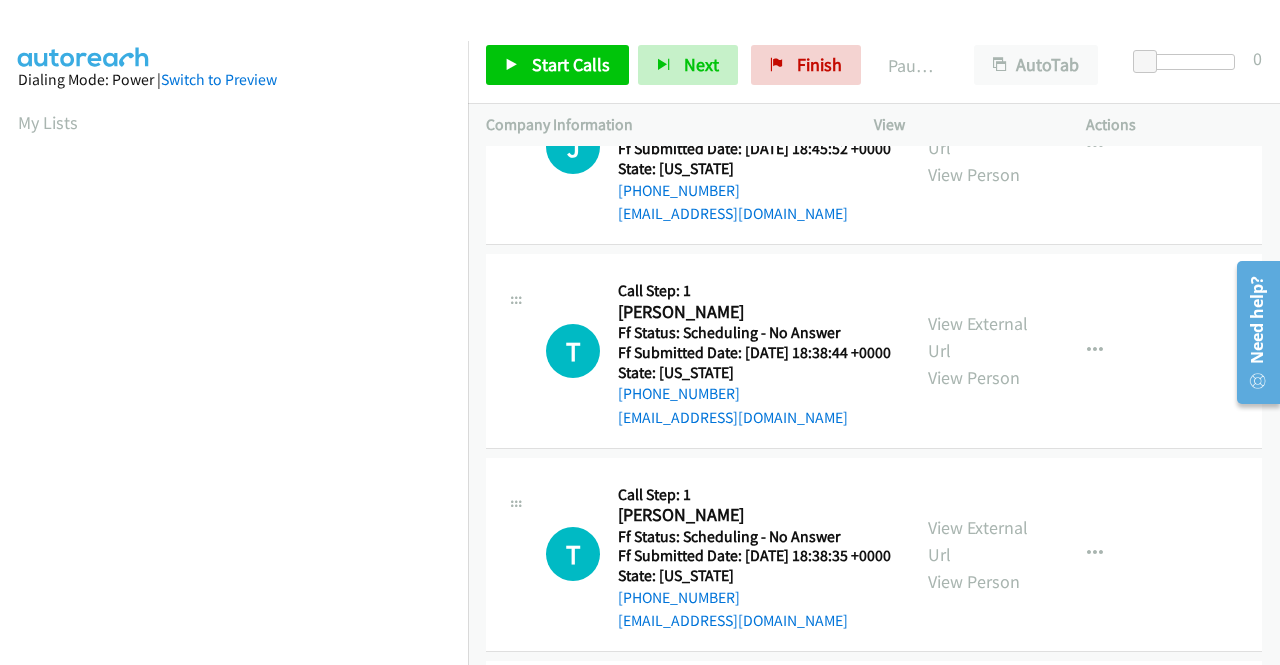 scroll, scrollTop: 300, scrollLeft: 0, axis: vertical 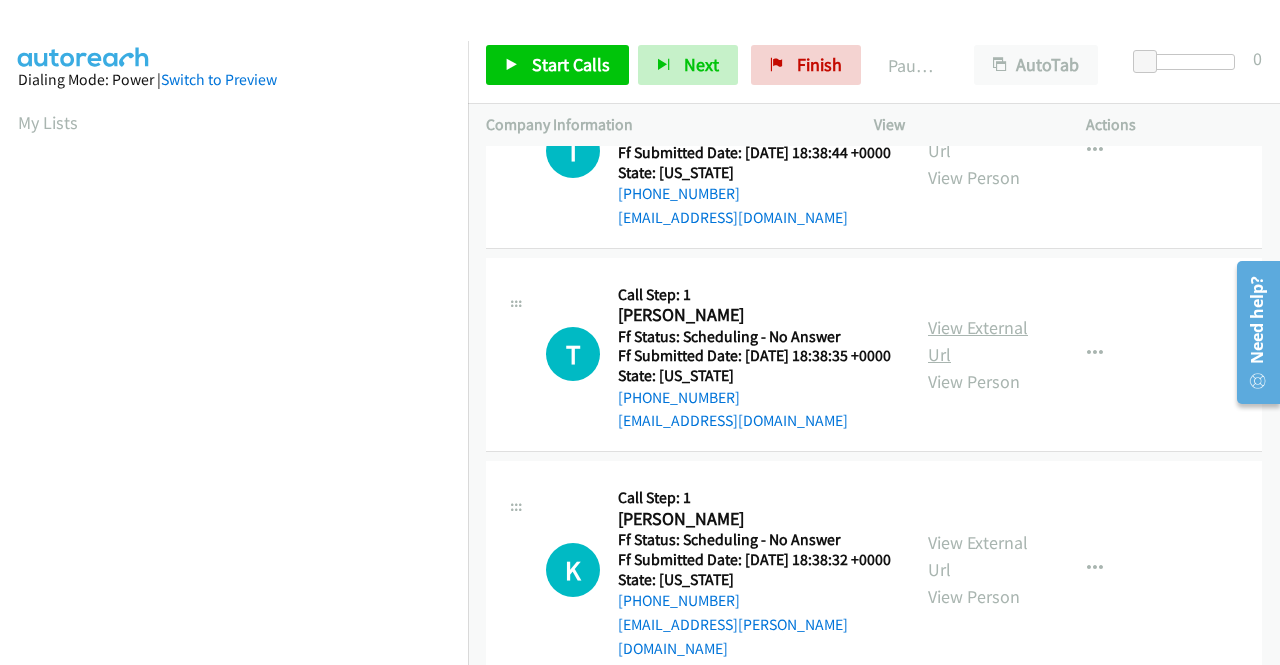 click on "View External Url" at bounding box center [978, 341] 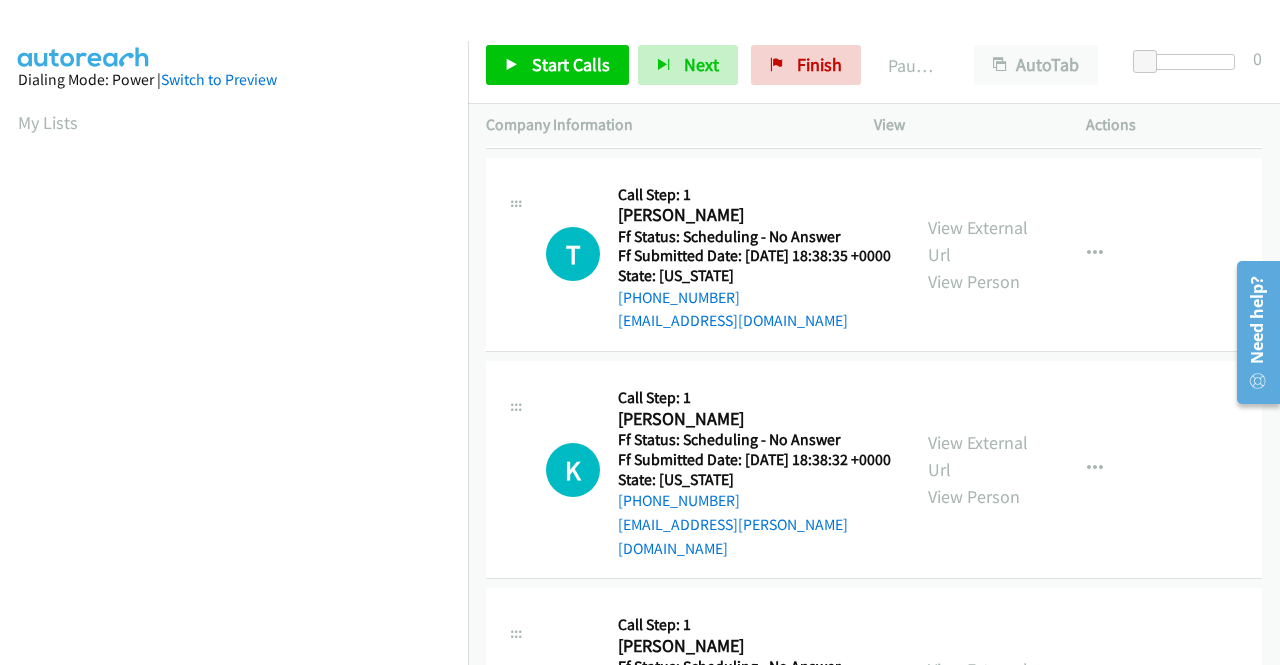 scroll, scrollTop: 500, scrollLeft: 0, axis: vertical 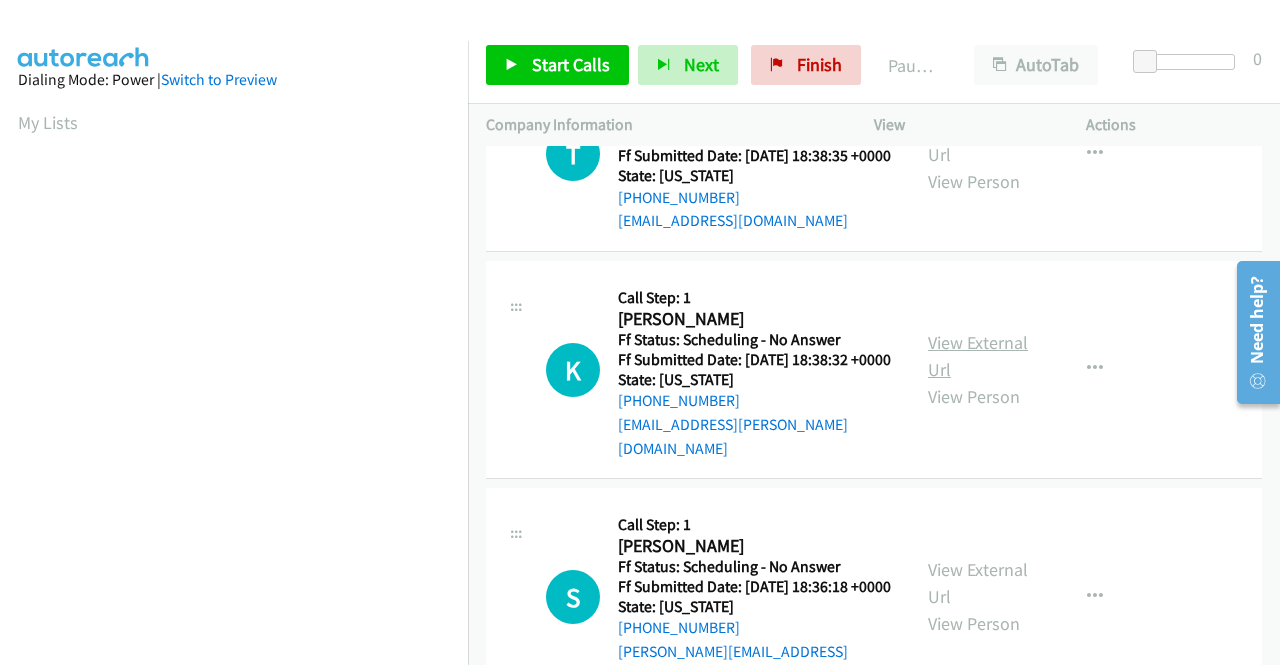 click on "View External Url" at bounding box center [978, 356] 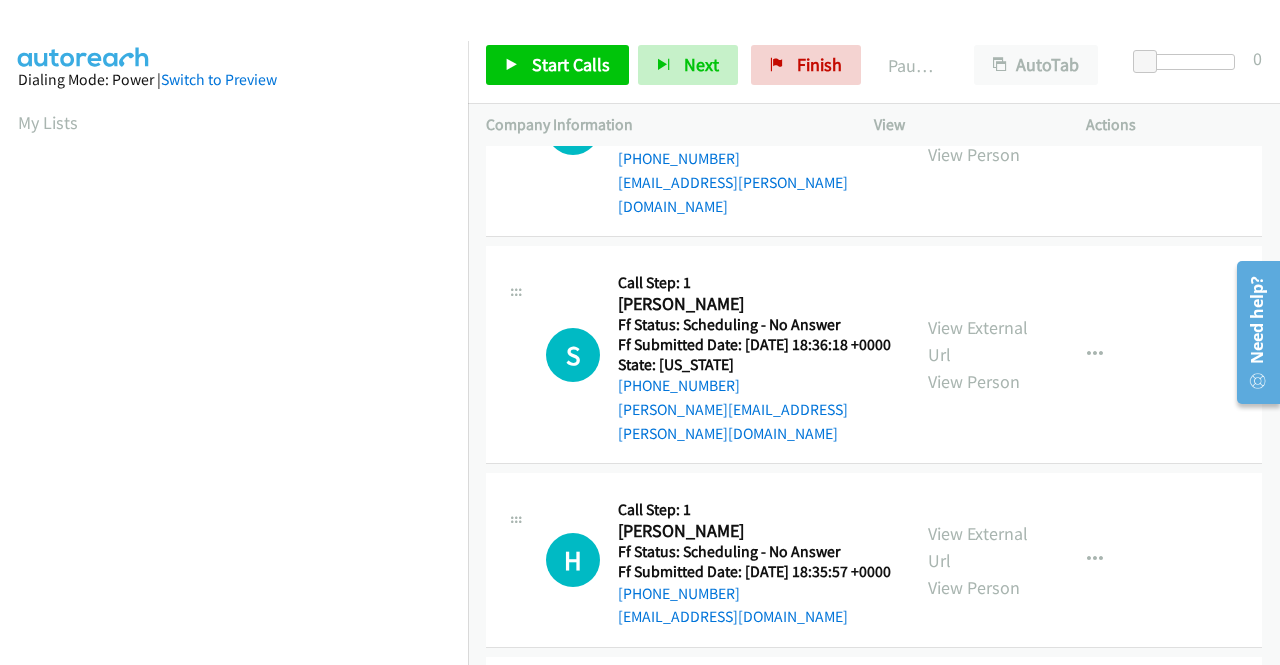 scroll, scrollTop: 800, scrollLeft: 0, axis: vertical 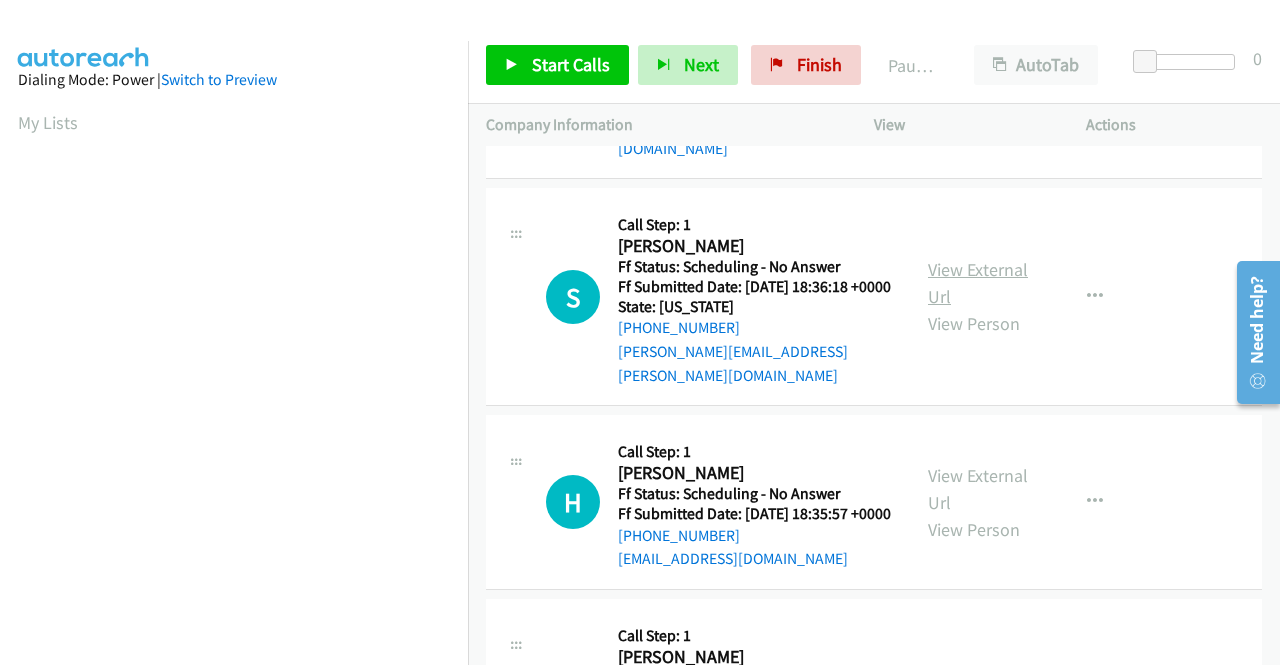 click on "View External Url" at bounding box center [978, 283] 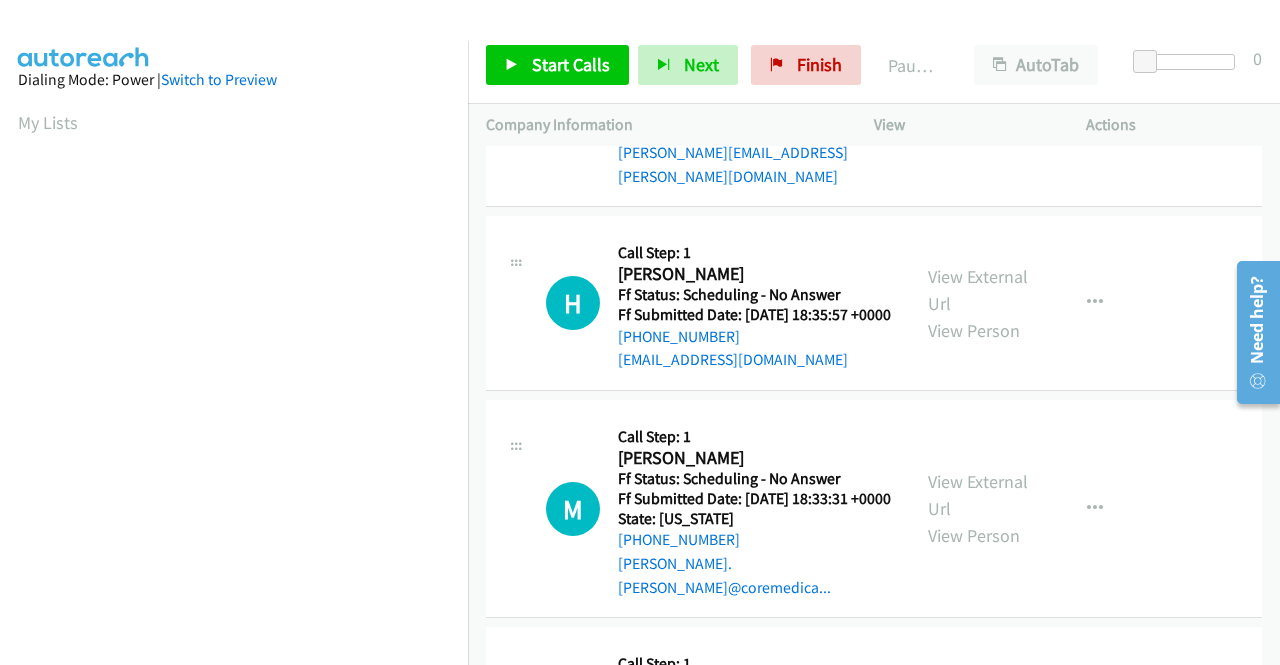scroll, scrollTop: 1000, scrollLeft: 0, axis: vertical 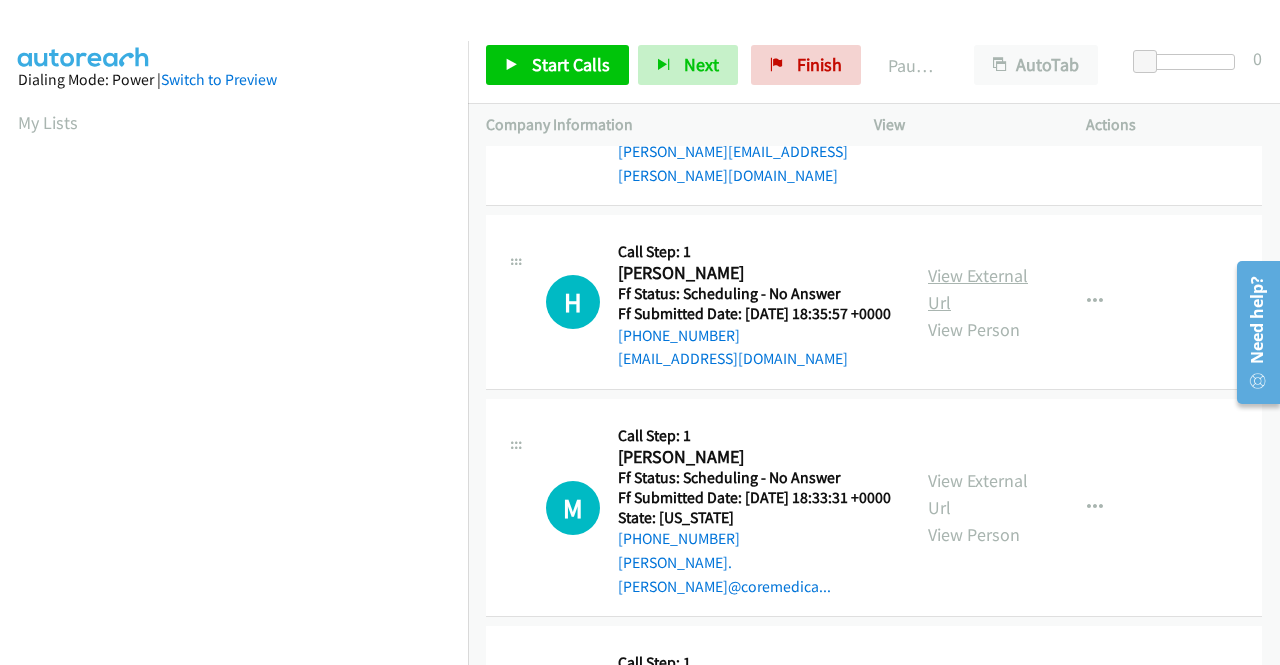 click on "View External Url" at bounding box center [978, 289] 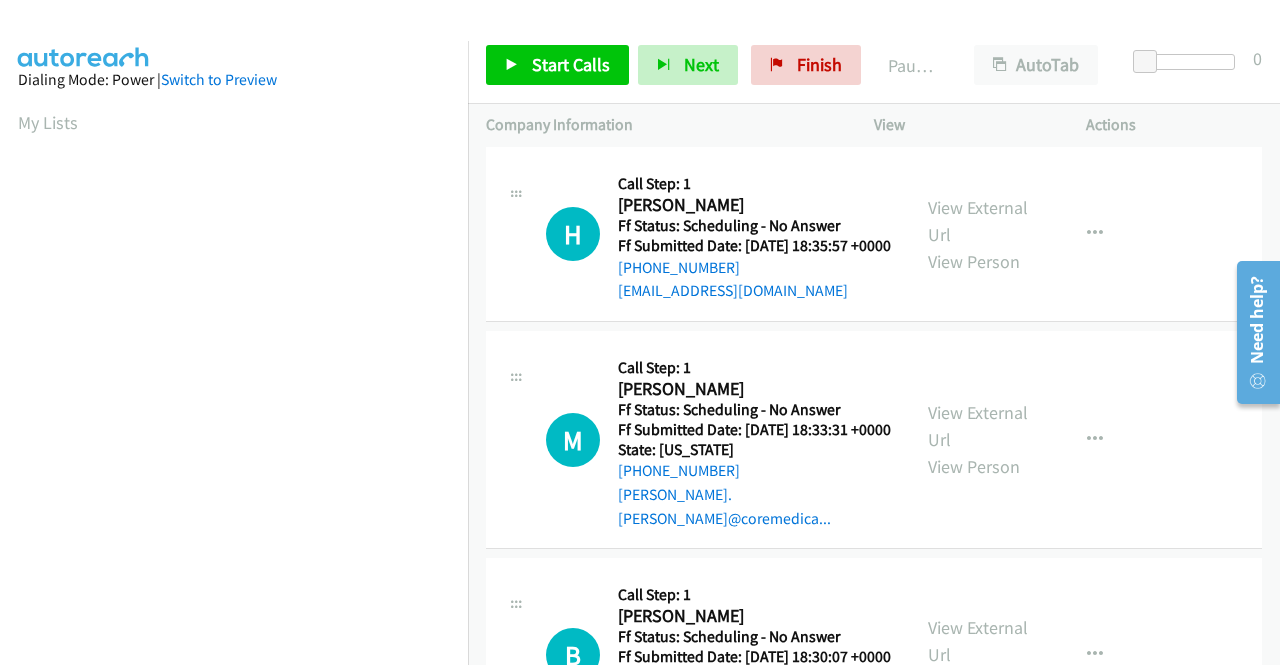 scroll, scrollTop: 1100, scrollLeft: 0, axis: vertical 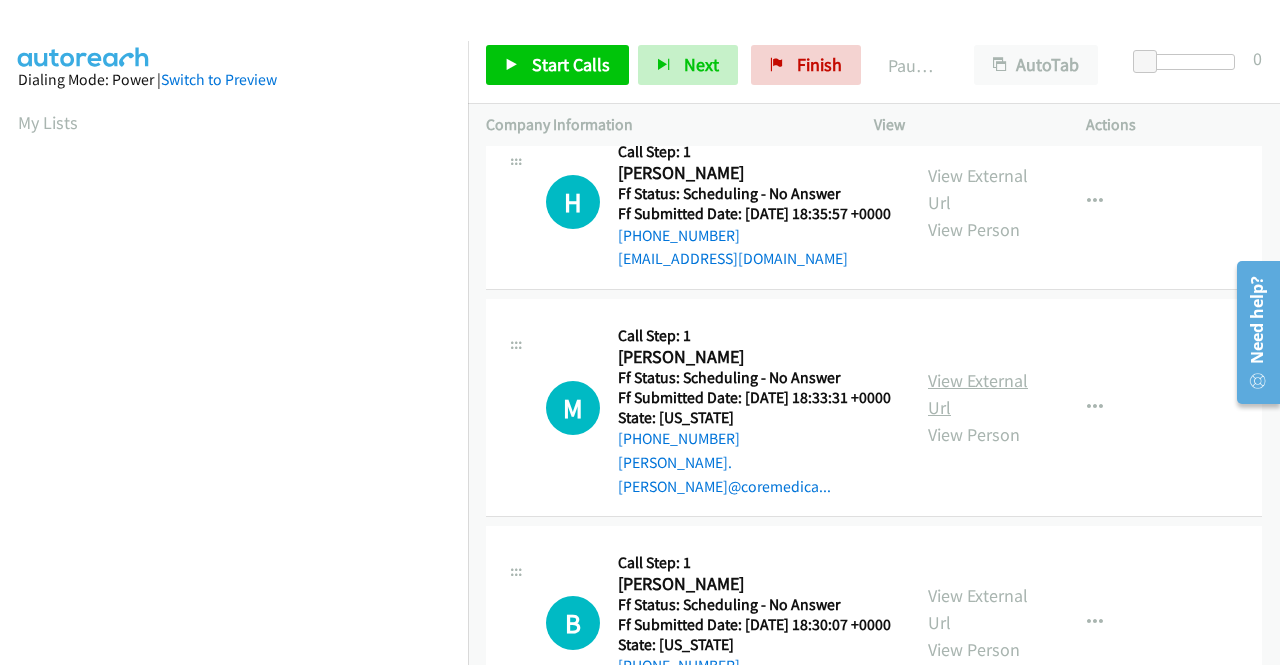 click on "View External Url" at bounding box center [978, 394] 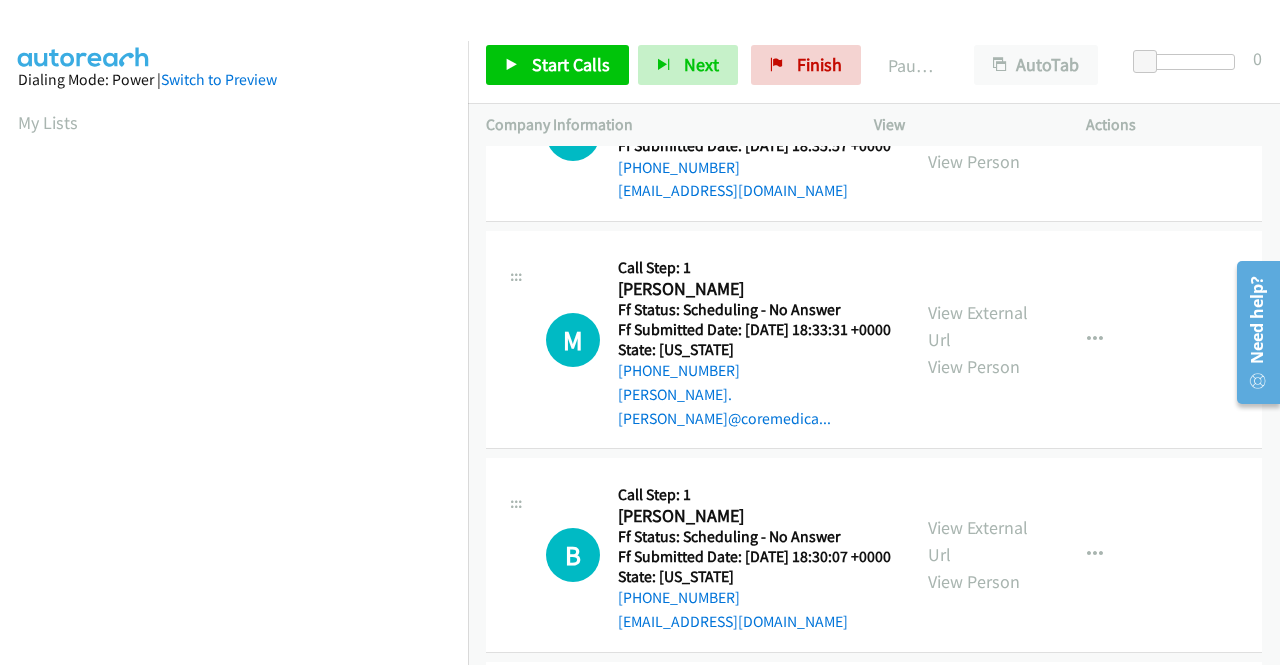 scroll, scrollTop: 1300, scrollLeft: 0, axis: vertical 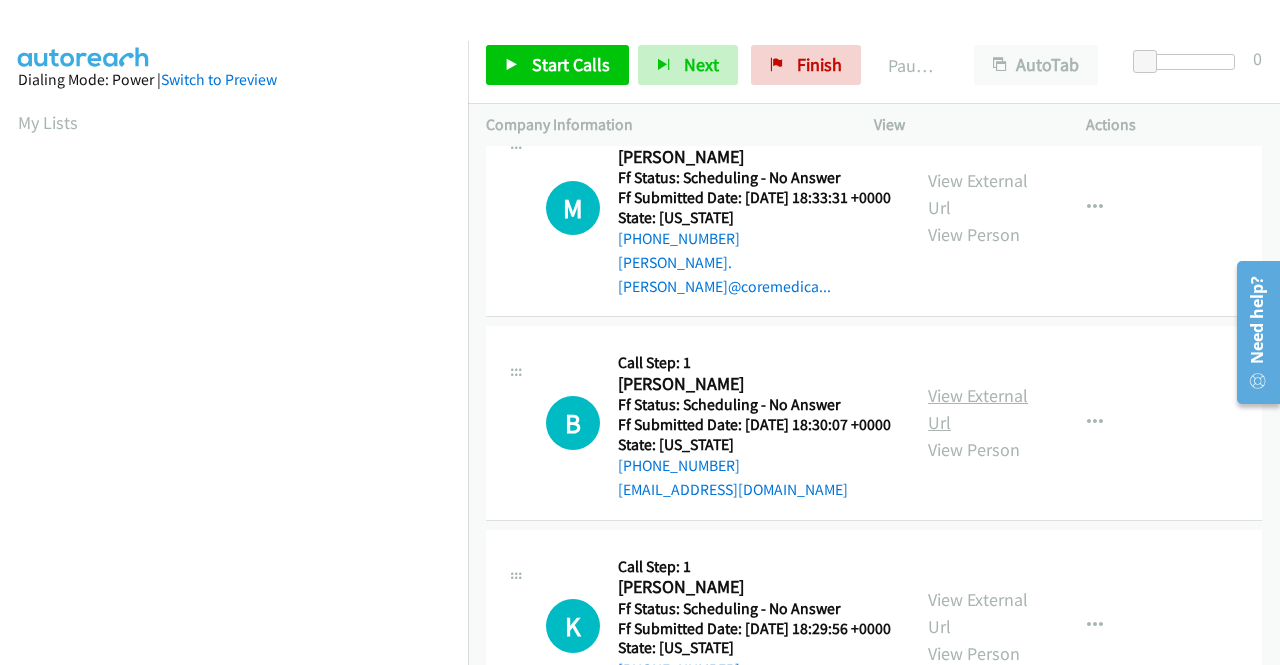click on "View External Url" at bounding box center (978, 409) 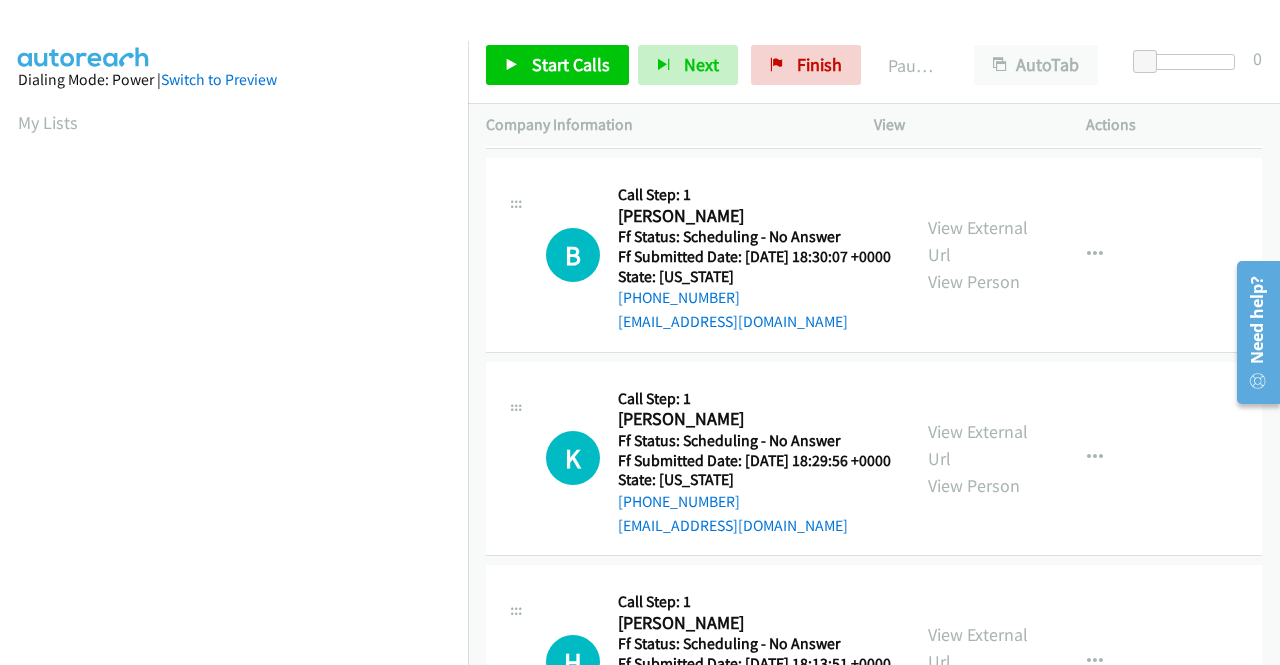 scroll, scrollTop: 1500, scrollLeft: 0, axis: vertical 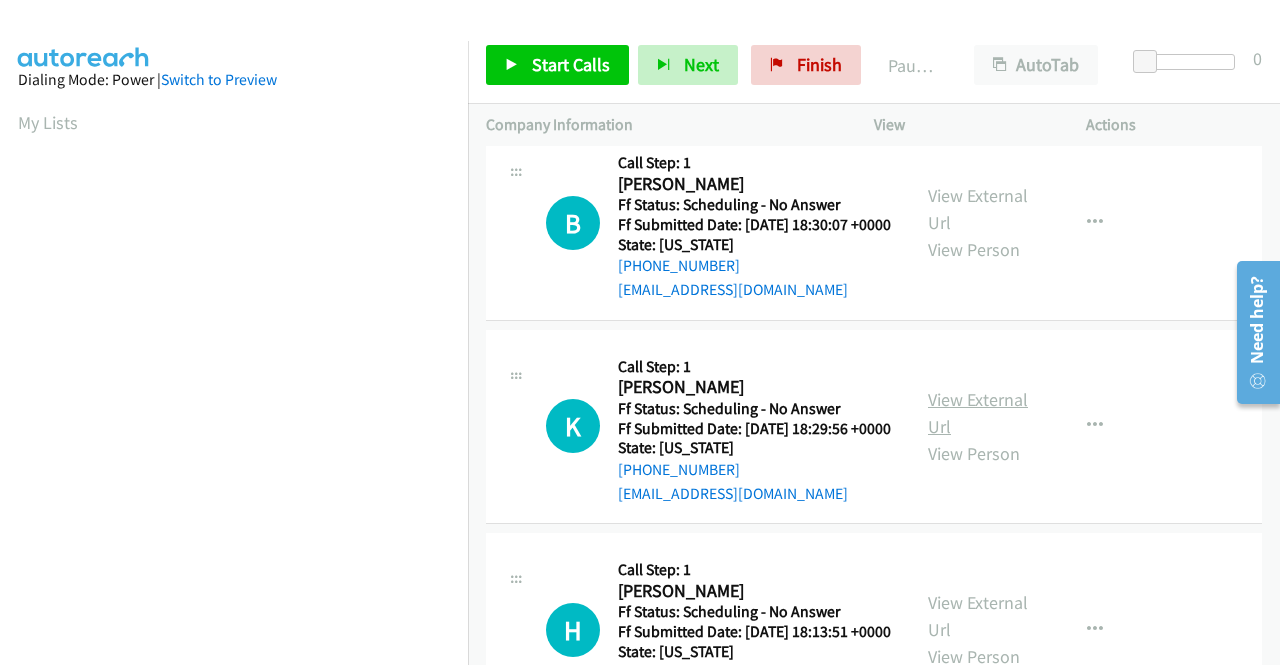 click on "View External Url" at bounding box center [978, 413] 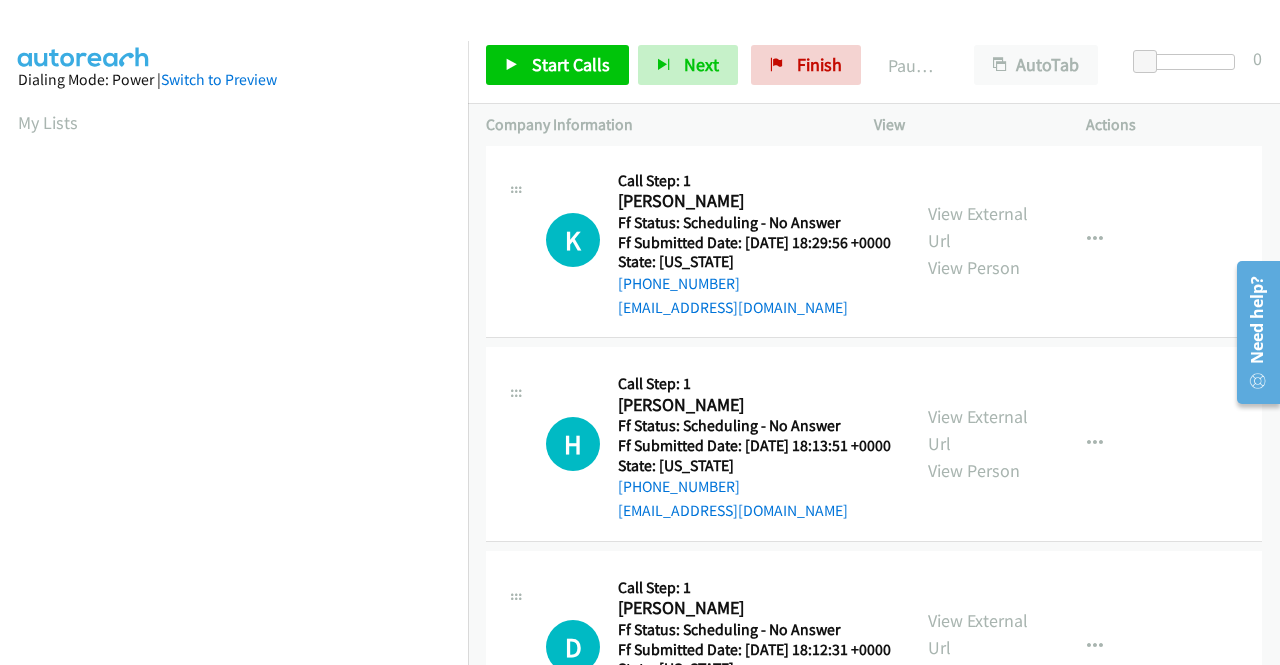 scroll, scrollTop: 1700, scrollLeft: 0, axis: vertical 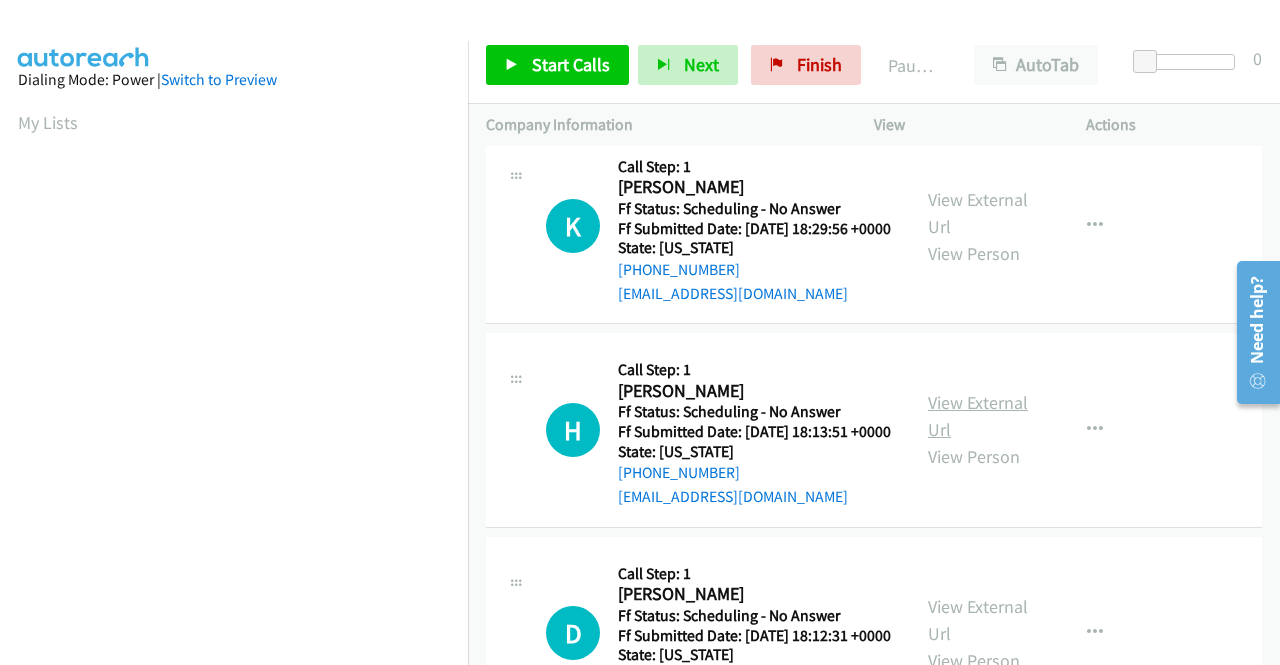 click on "View External Url" at bounding box center (978, 416) 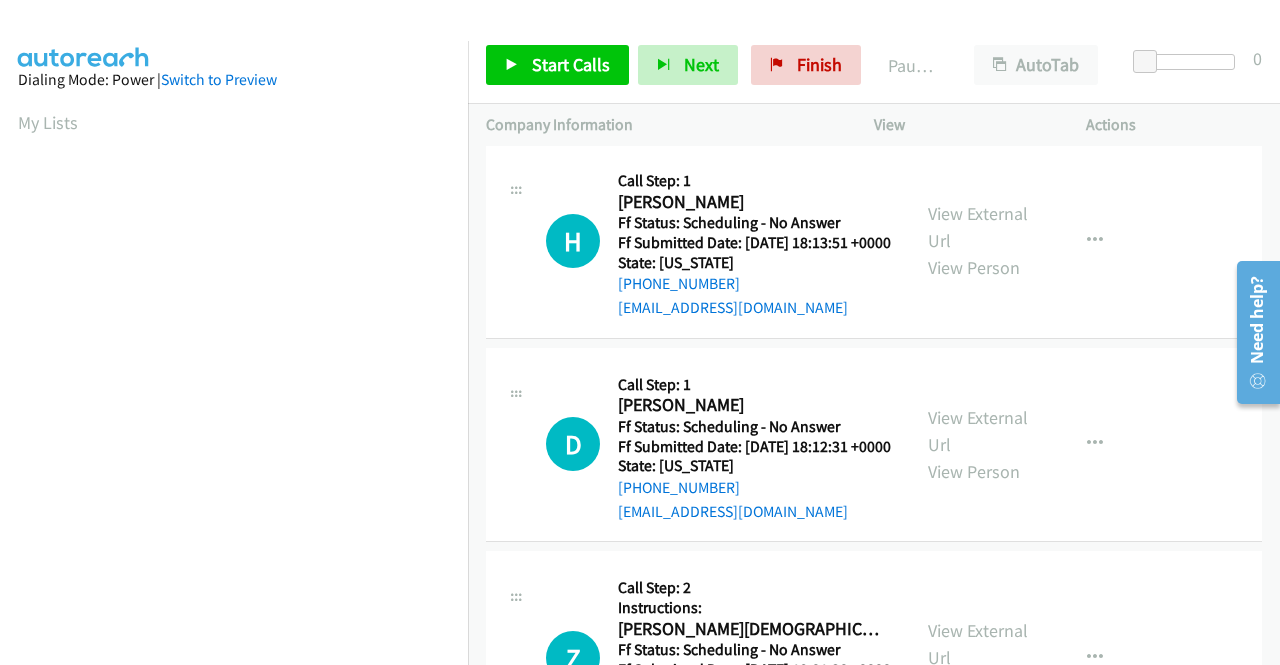 scroll, scrollTop: 1900, scrollLeft: 0, axis: vertical 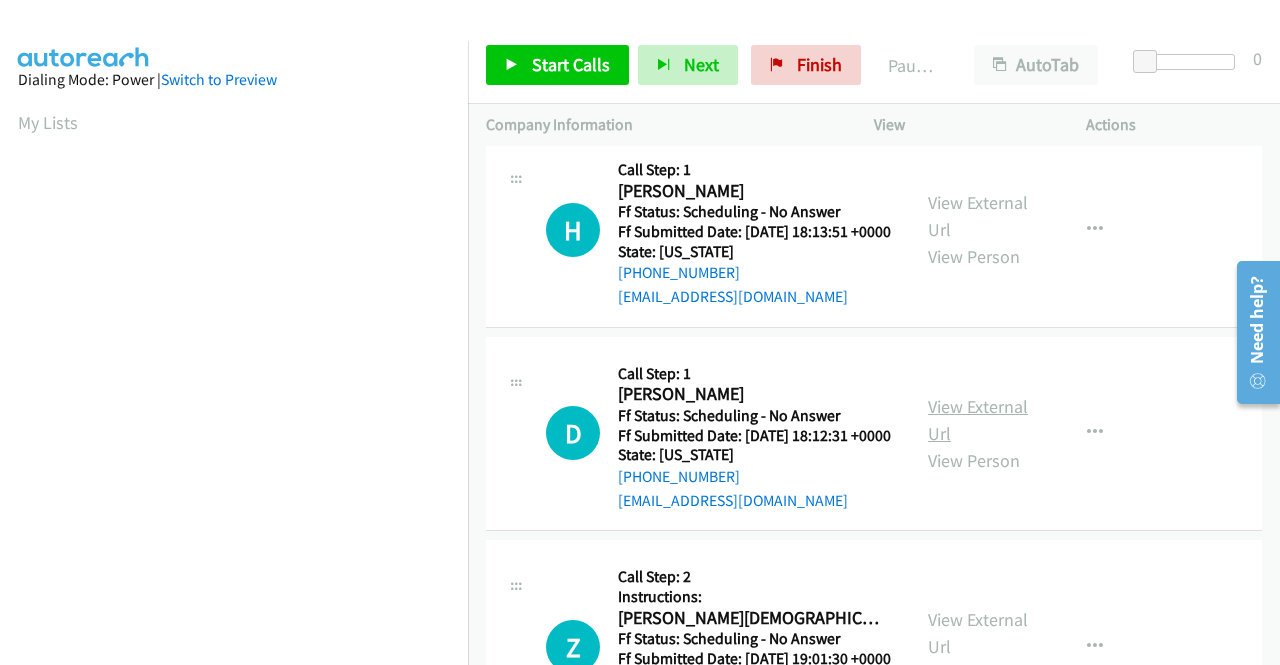 click on "View External Url" at bounding box center (978, 420) 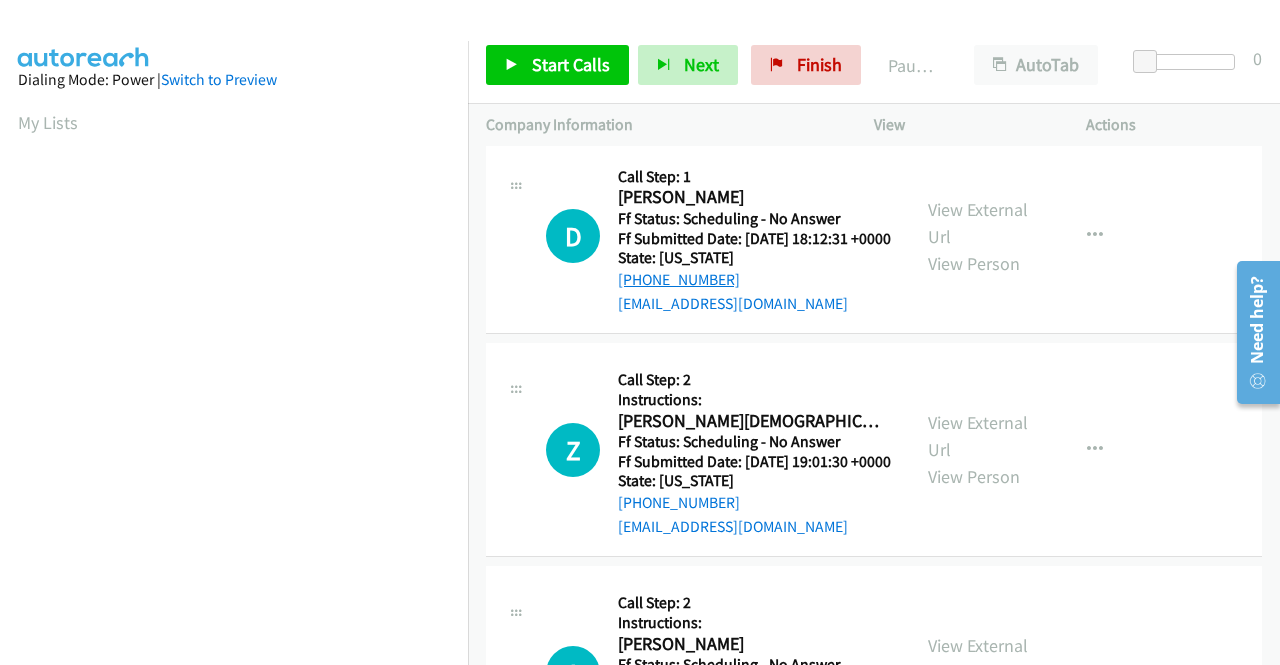 scroll, scrollTop: 2300, scrollLeft: 0, axis: vertical 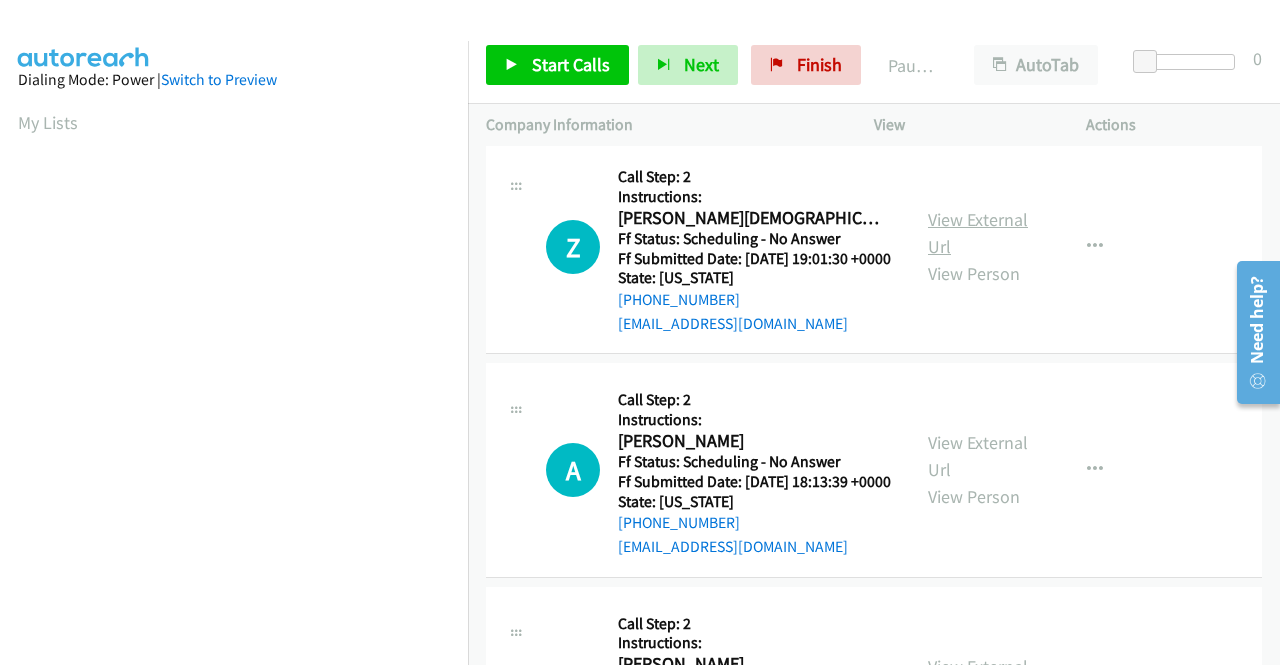 click on "View External Url" at bounding box center [978, 233] 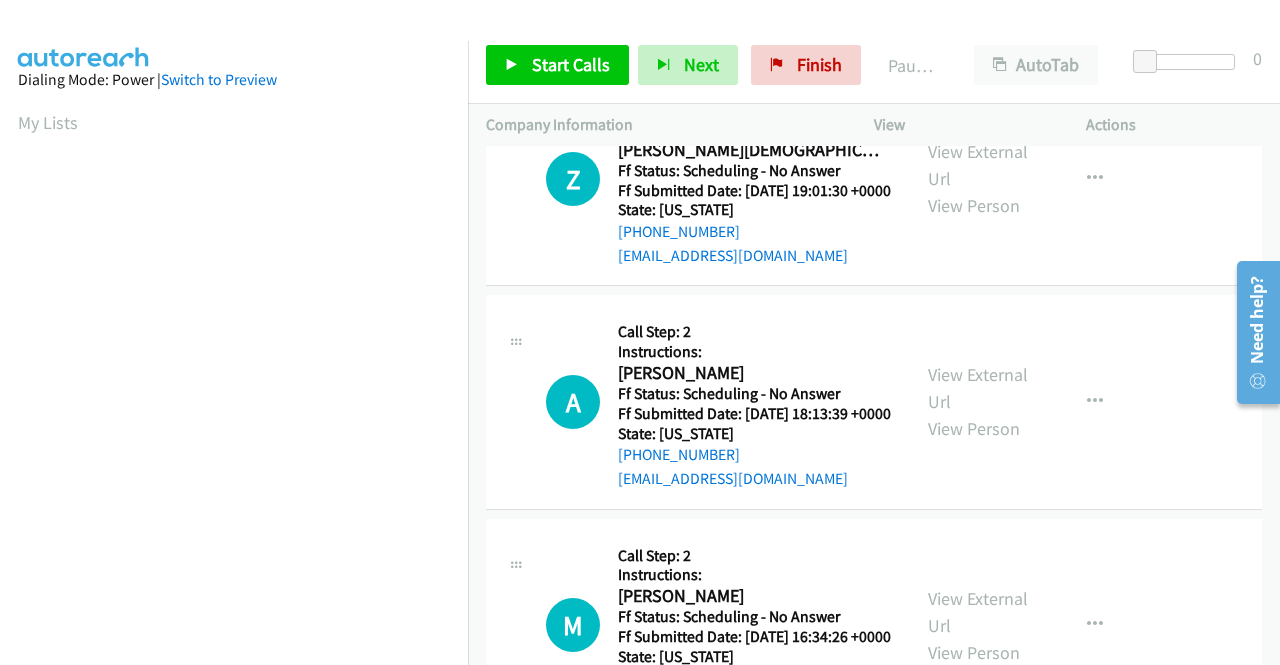 scroll, scrollTop: 2400, scrollLeft: 0, axis: vertical 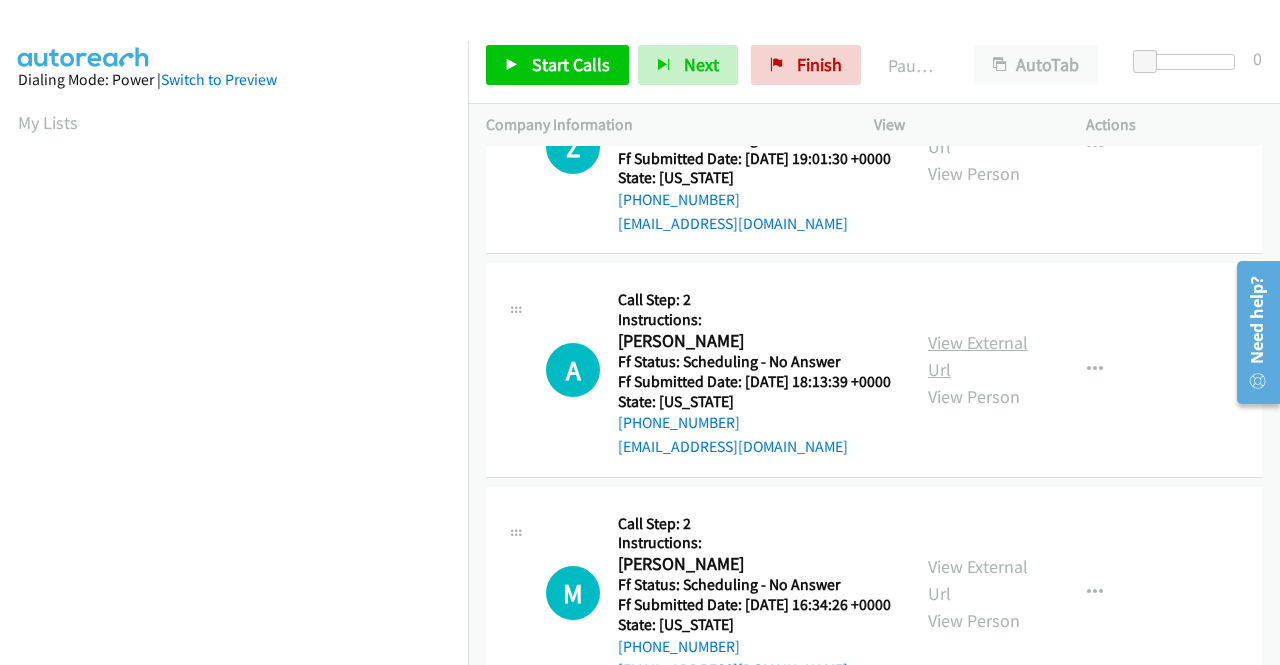 click on "View External Url" at bounding box center [978, 356] 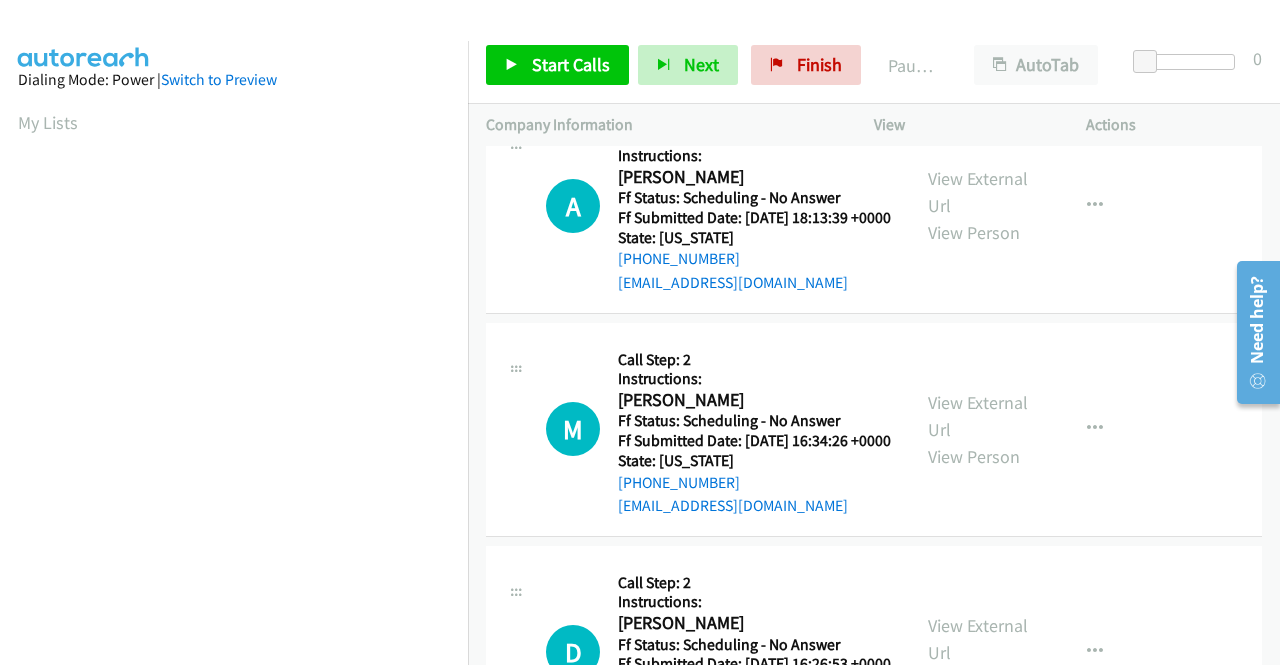 scroll, scrollTop: 2600, scrollLeft: 0, axis: vertical 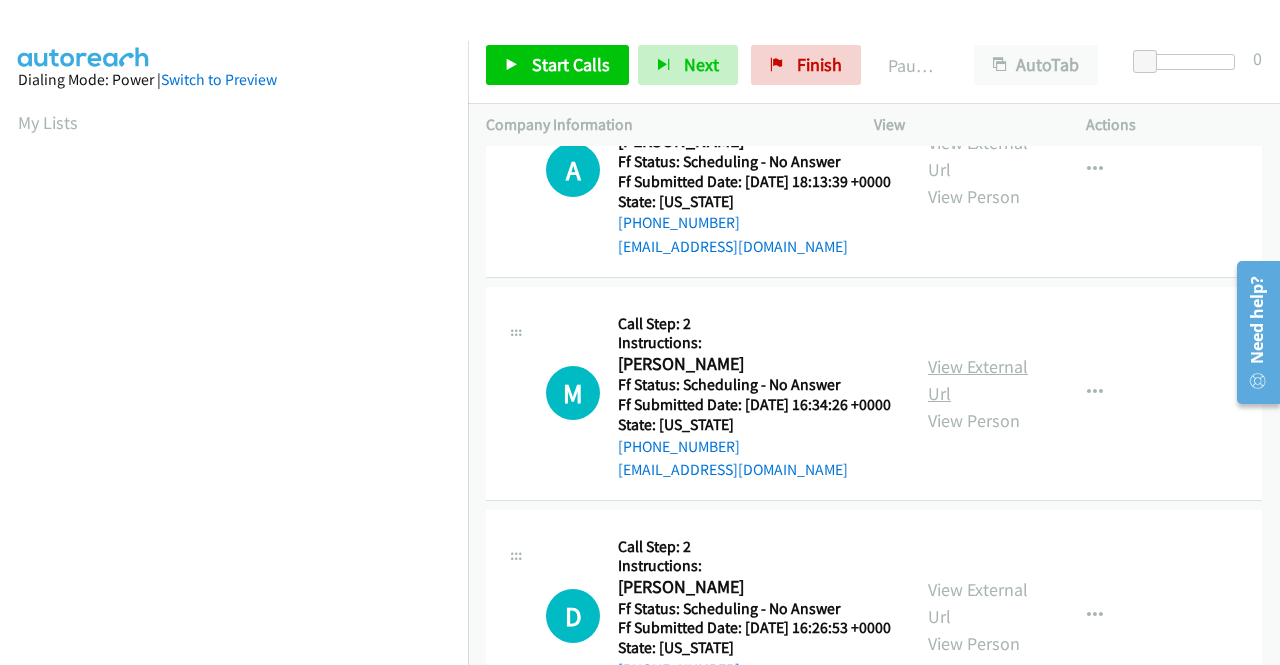 click on "View External Url" at bounding box center (978, 380) 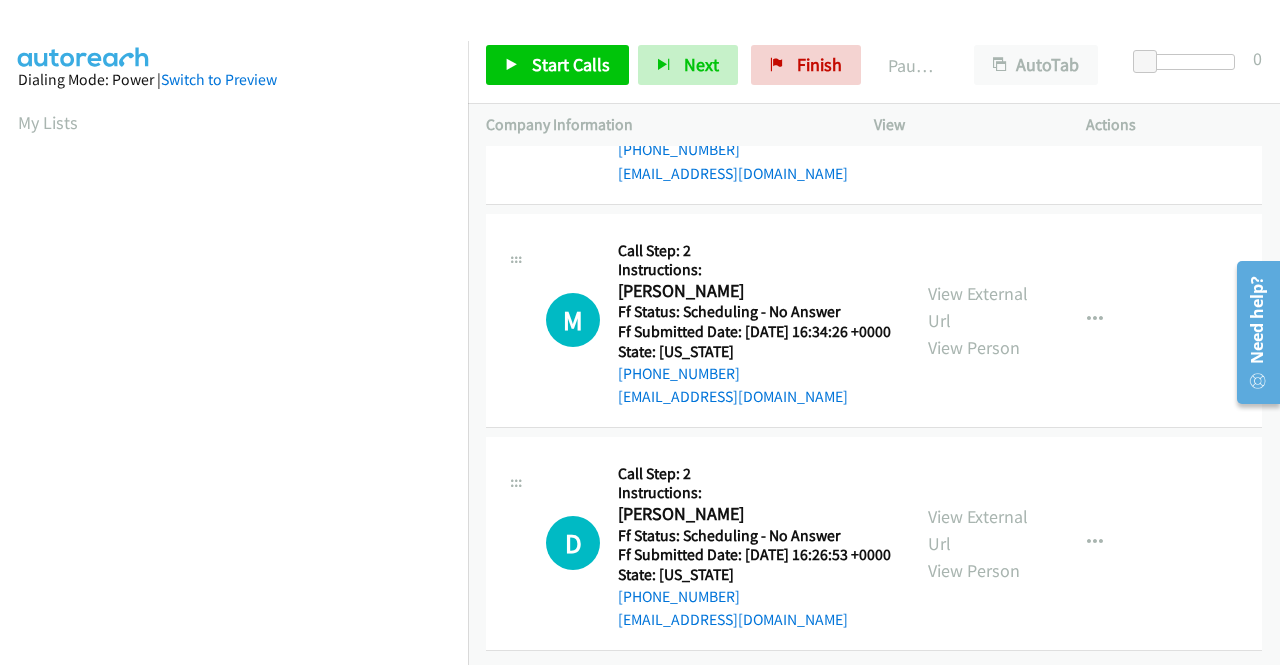 scroll, scrollTop: 2908, scrollLeft: 0, axis: vertical 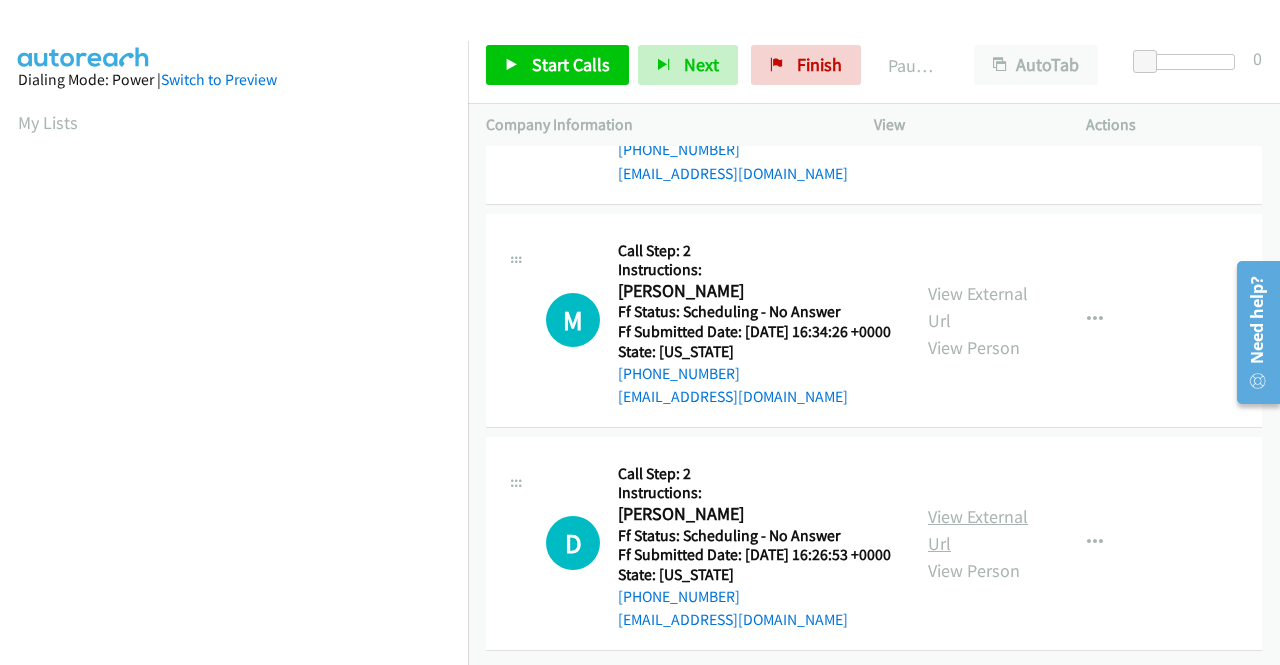 click on "View External Url" at bounding box center (978, 530) 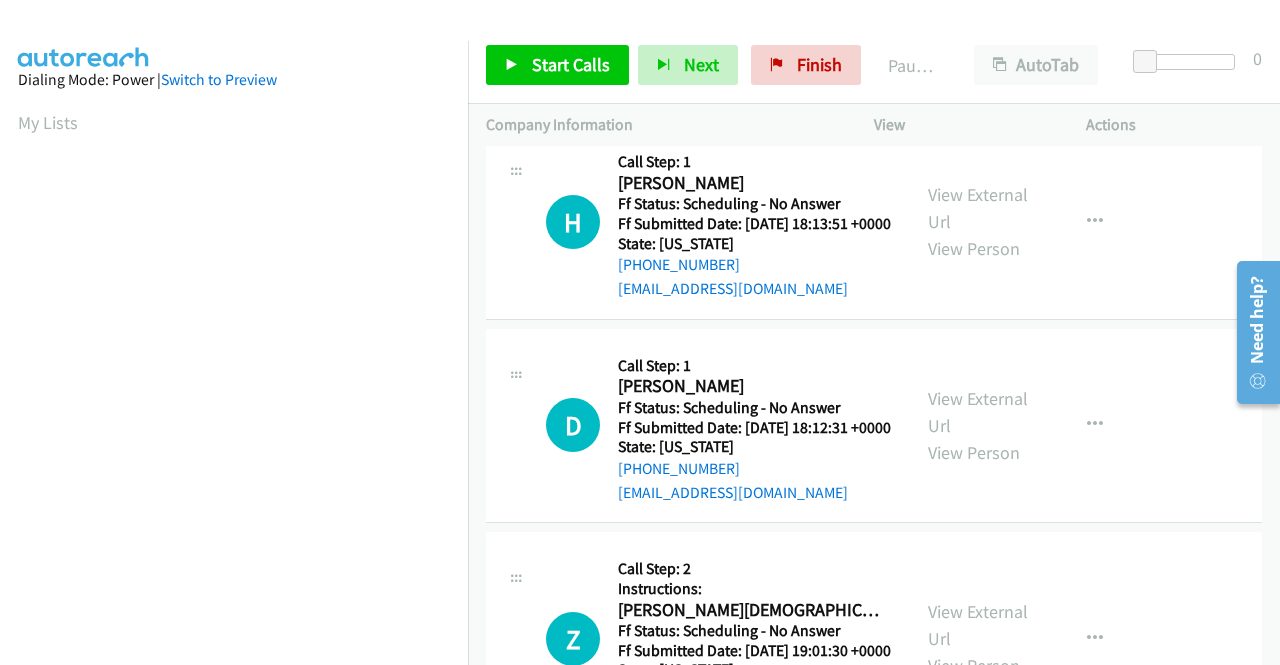 scroll, scrollTop: 0, scrollLeft: 0, axis: both 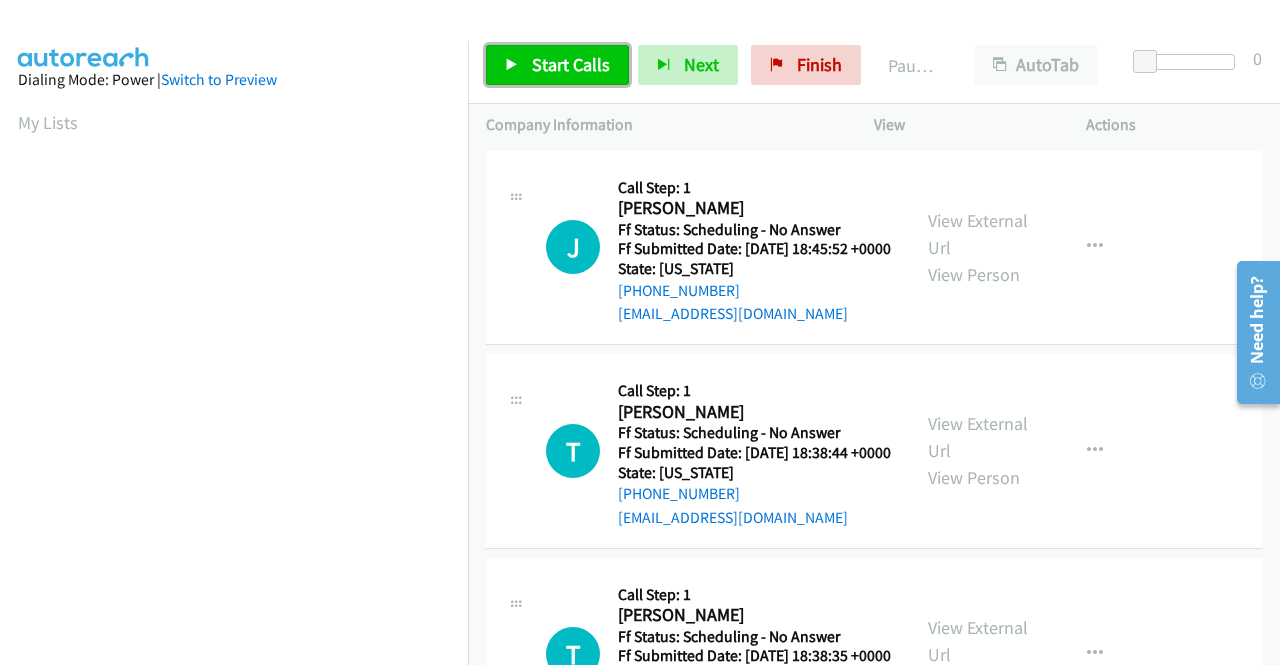 click on "Start Calls" at bounding box center (557, 65) 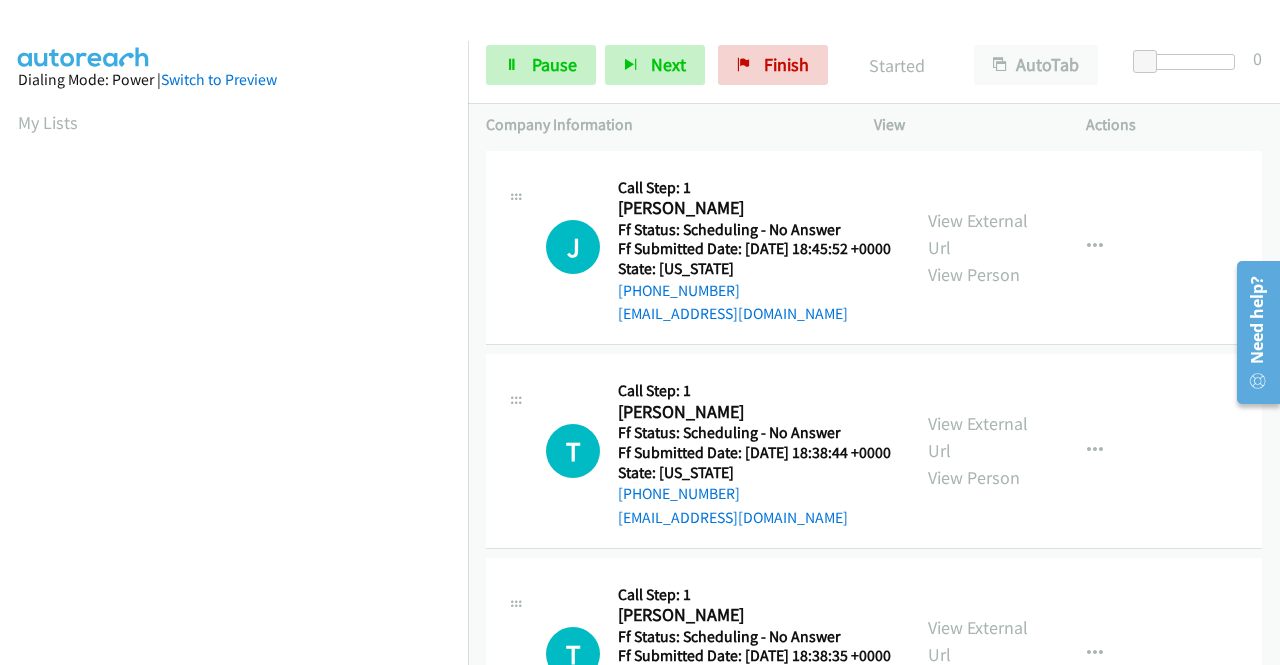scroll, scrollTop: 60, scrollLeft: 0, axis: vertical 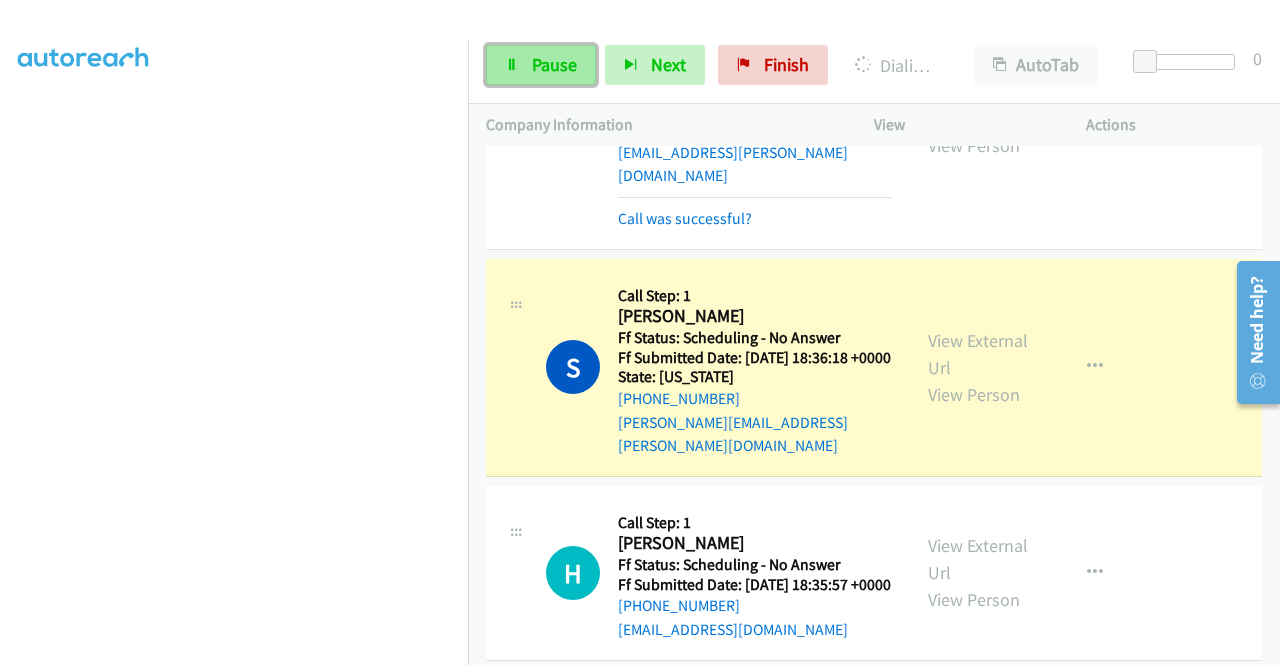 click on "Pause" at bounding box center [541, 65] 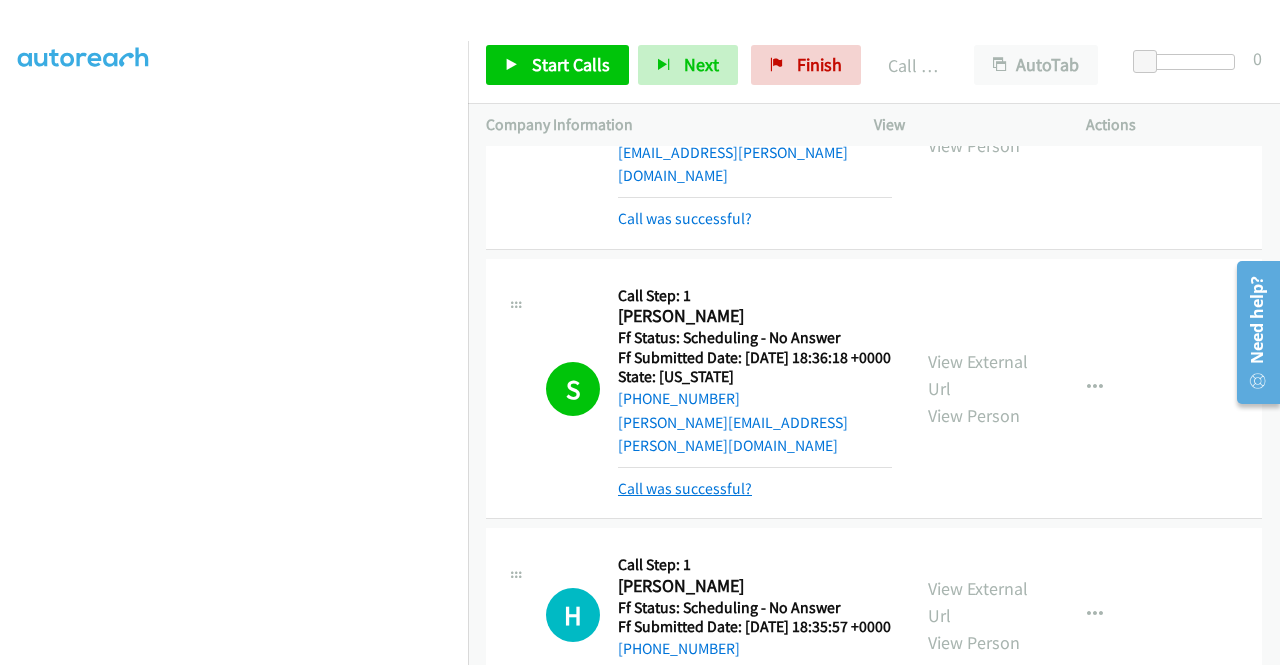 click on "Call was successful?" at bounding box center [685, 488] 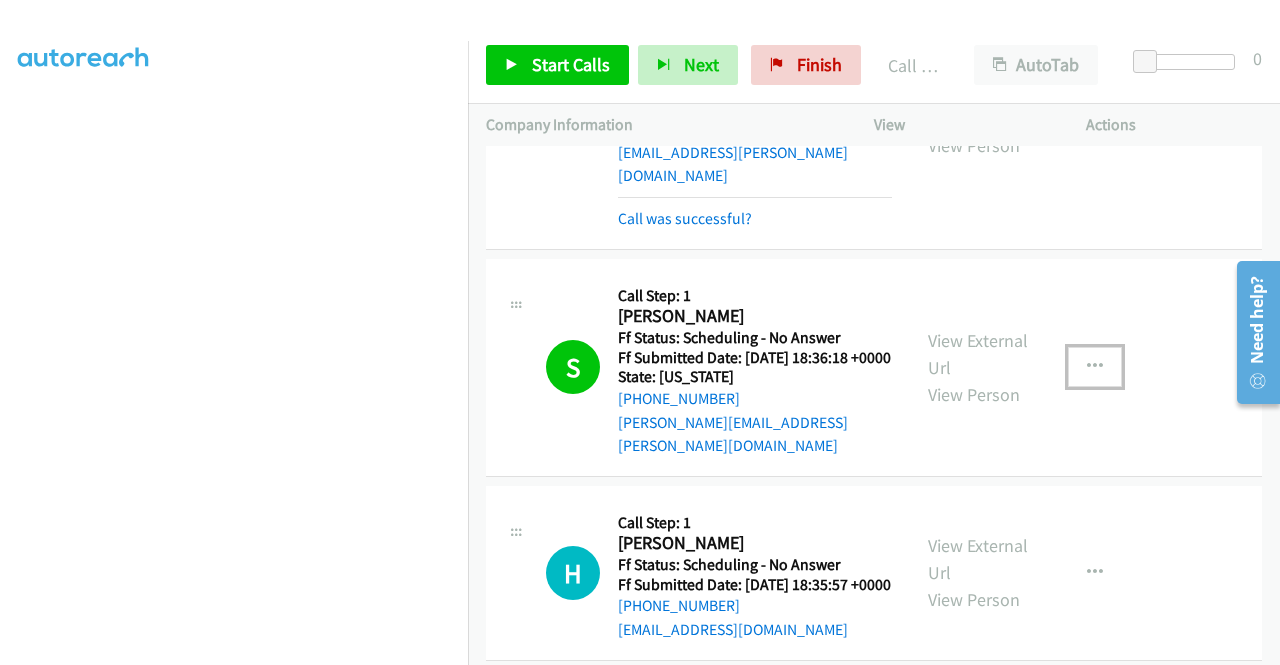 click at bounding box center (1095, 367) 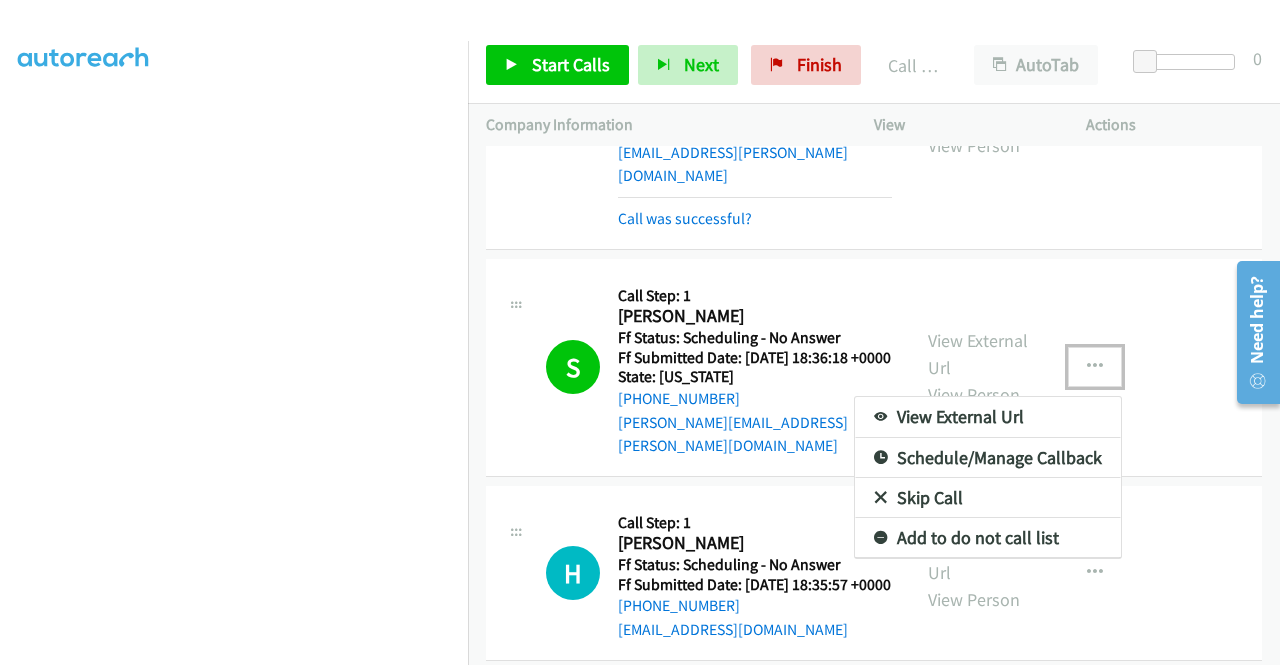 click on "Add to do not call list" at bounding box center (988, 538) 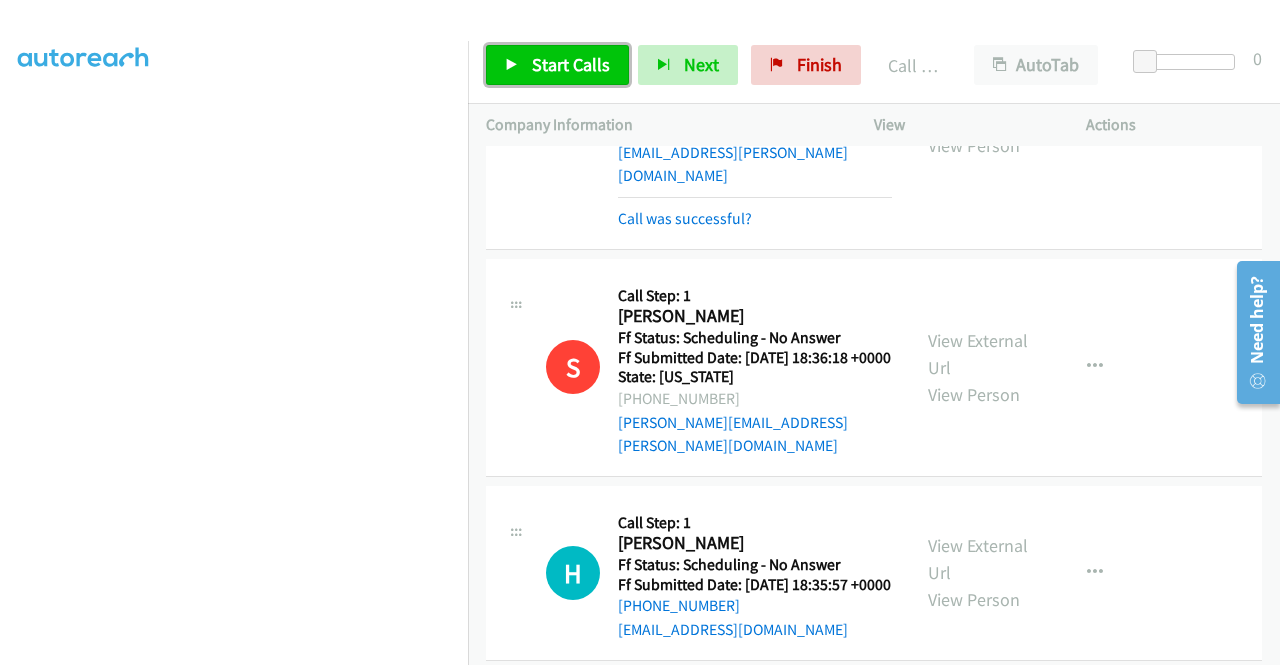 click at bounding box center (512, 66) 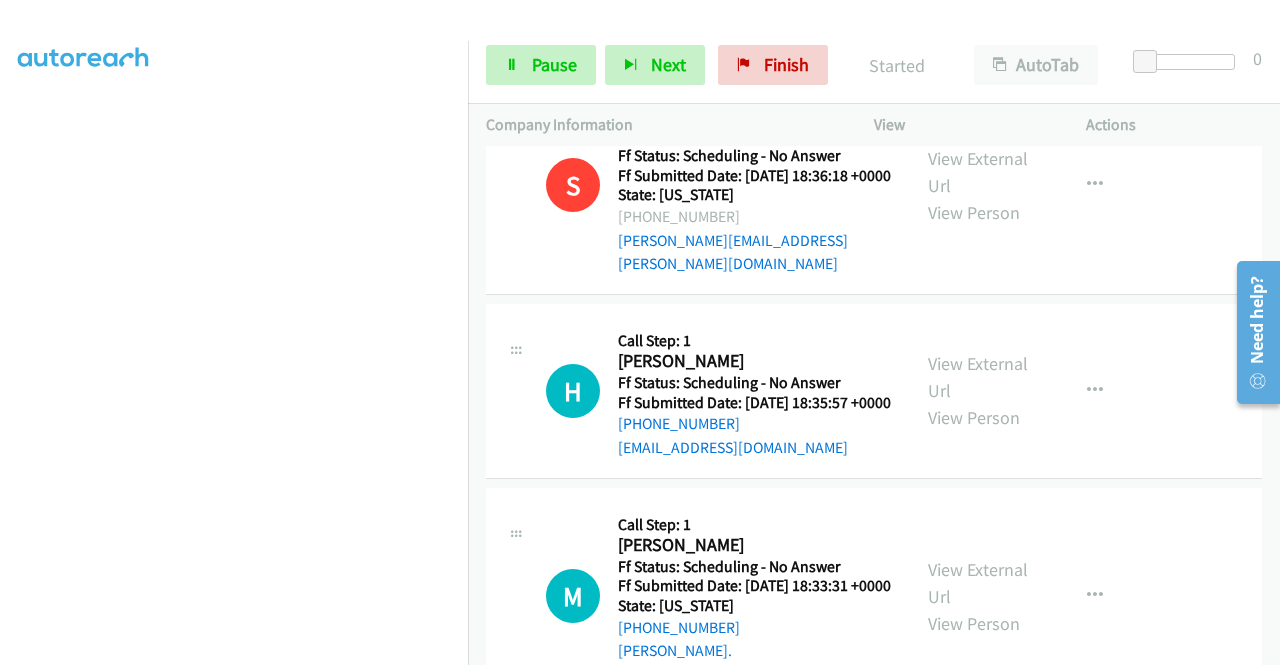 scroll, scrollTop: 1100, scrollLeft: 0, axis: vertical 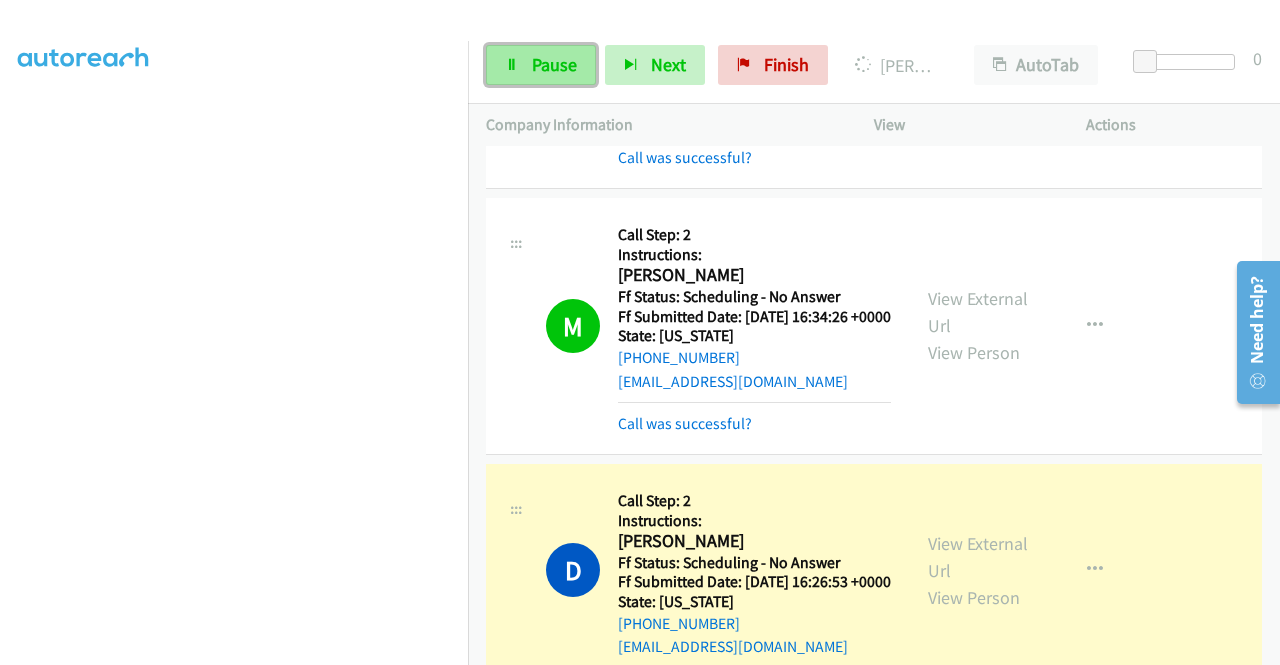 click on "Pause" at bounding box center [541, 65] 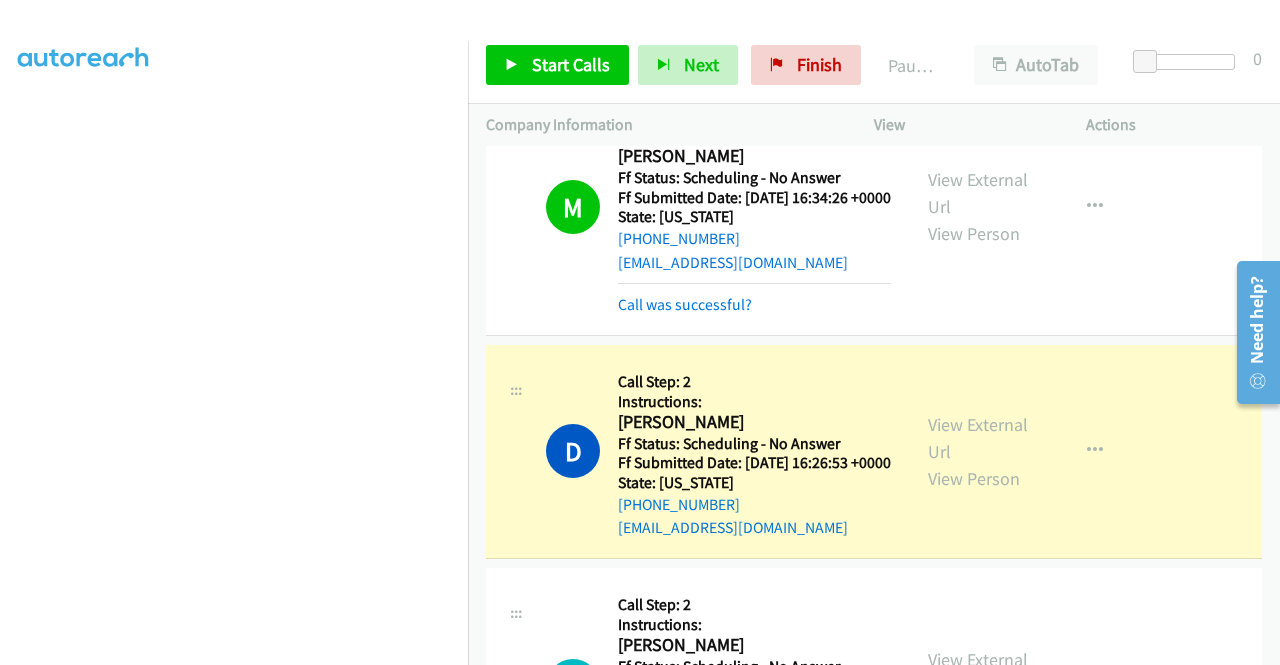 scroll, scrollTop: 3500, scrollLeft: 0, axis: vertical 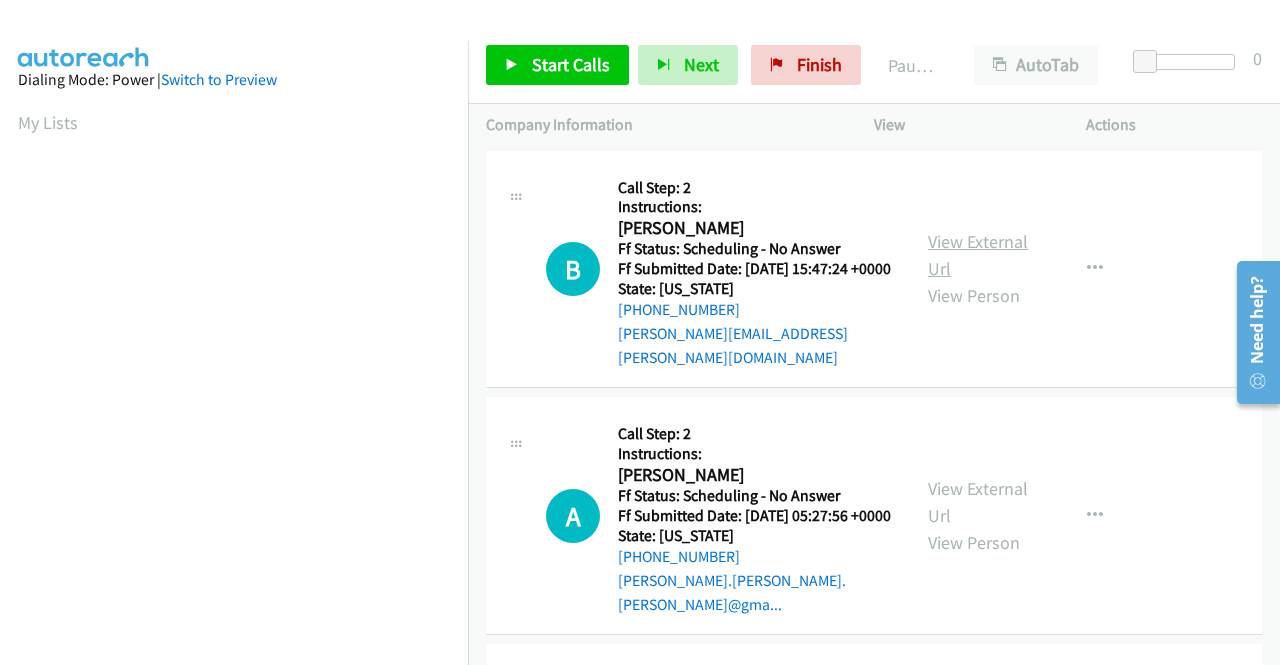 click on "View External Url" at bounding box center [978, 255] 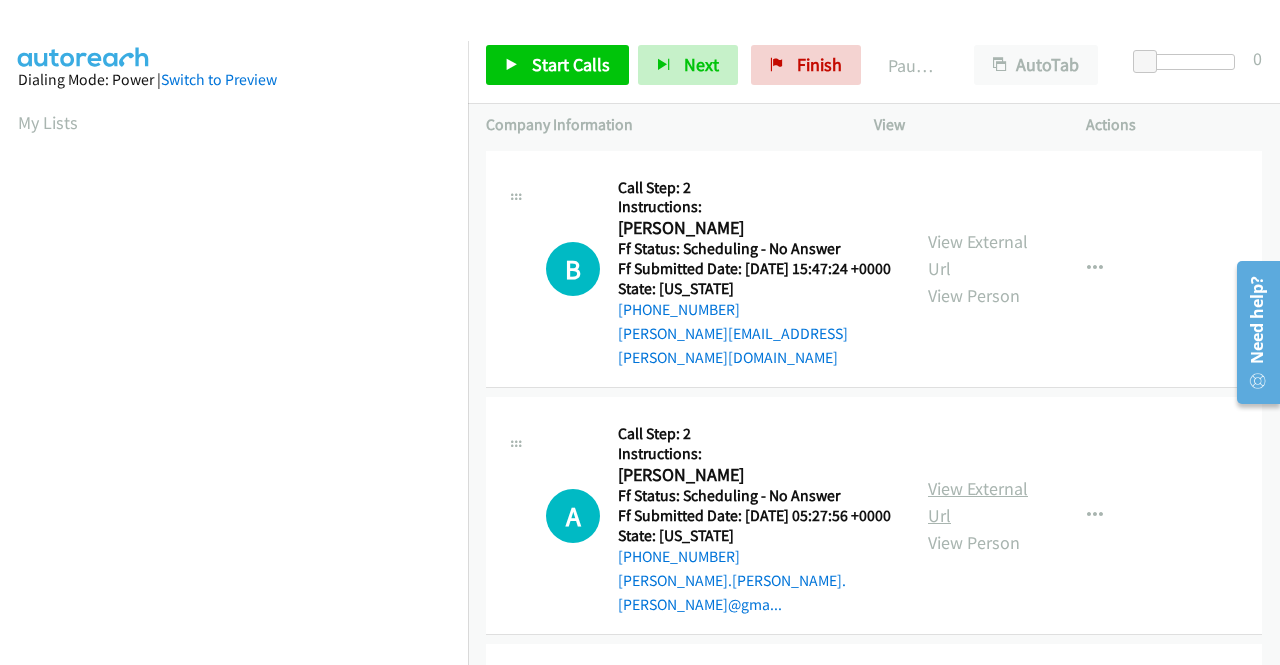 click on "View External Url" at bounding box center (978, 502) 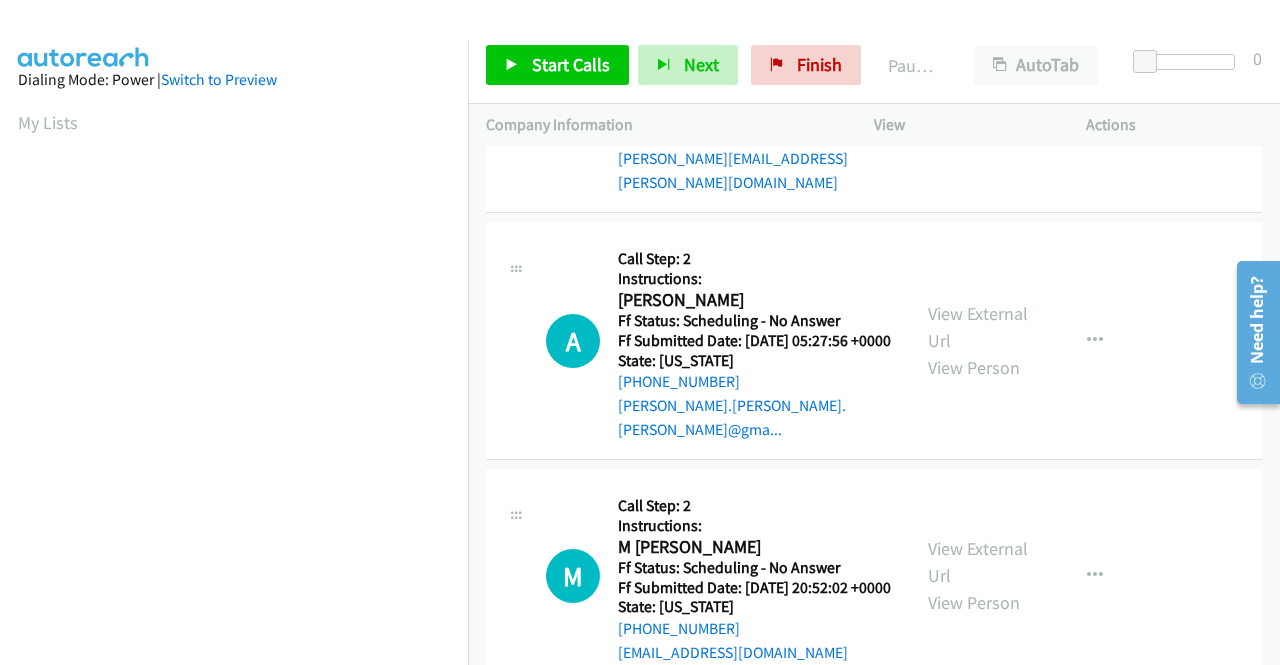scroll, scrollTop: 200, scrollLeft: 0, axis: vertical 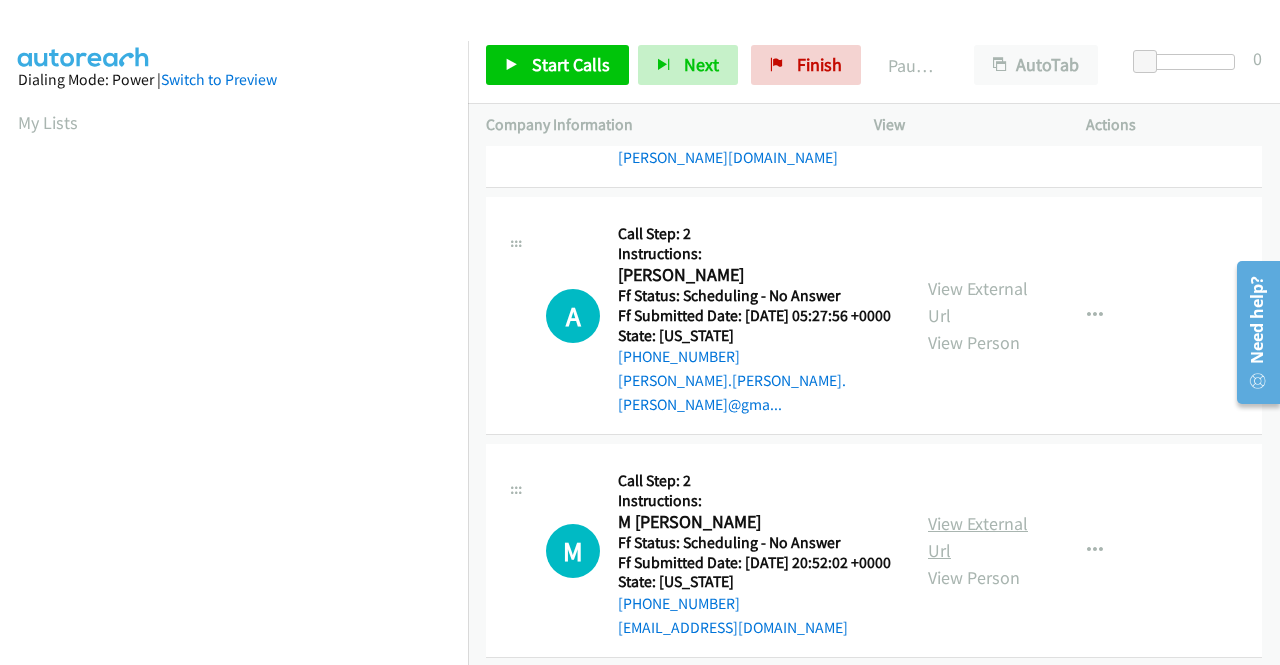 click on "View External Url" at bounding box center (978, 537) 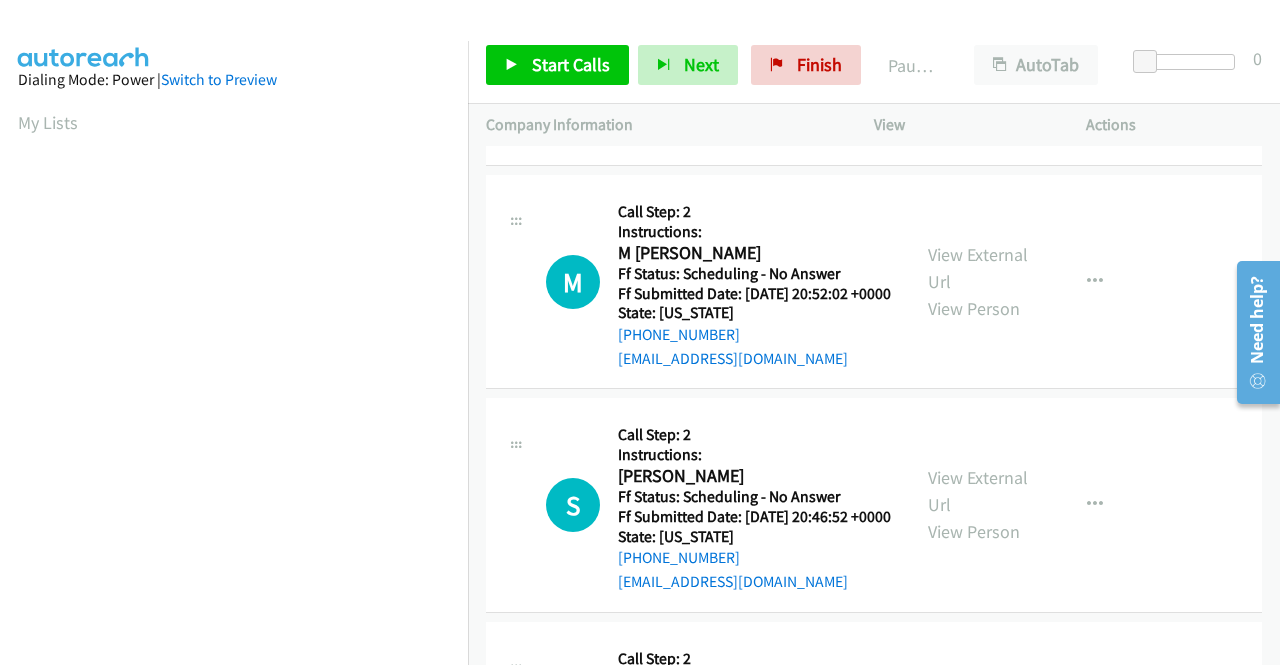 scroll, scrollTop: 500, scrollLeft: 0, axis: vertical 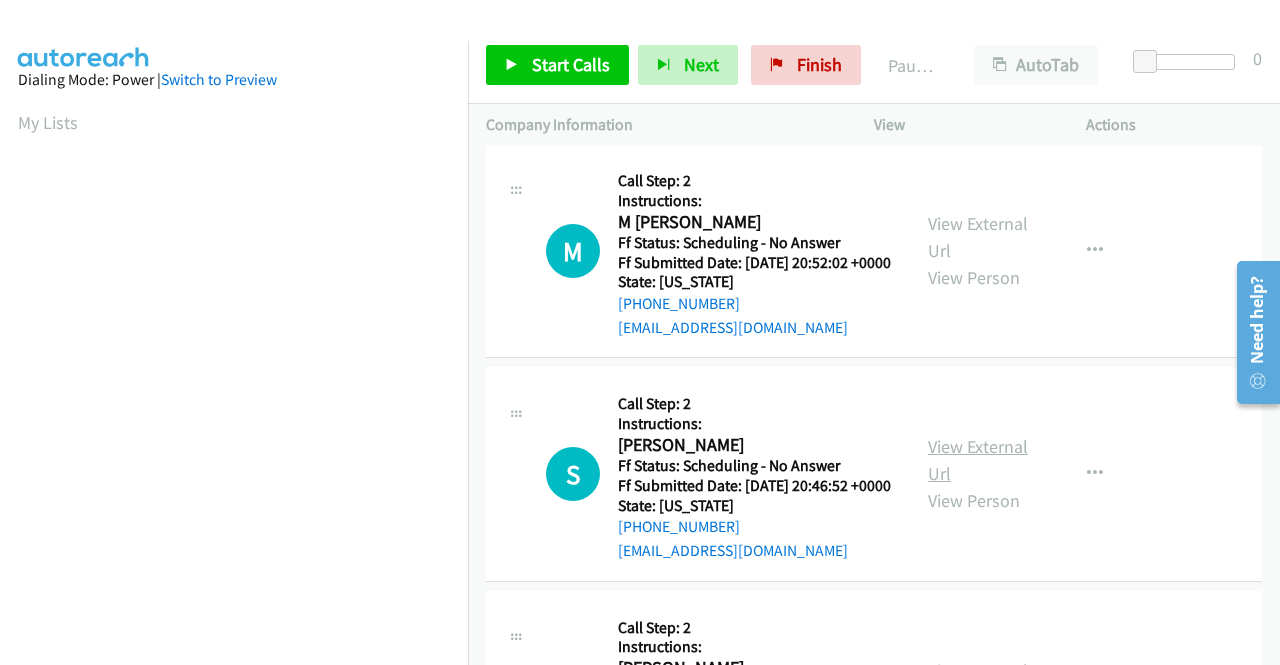 click on "View External Url" at bounding box center (978, 460) 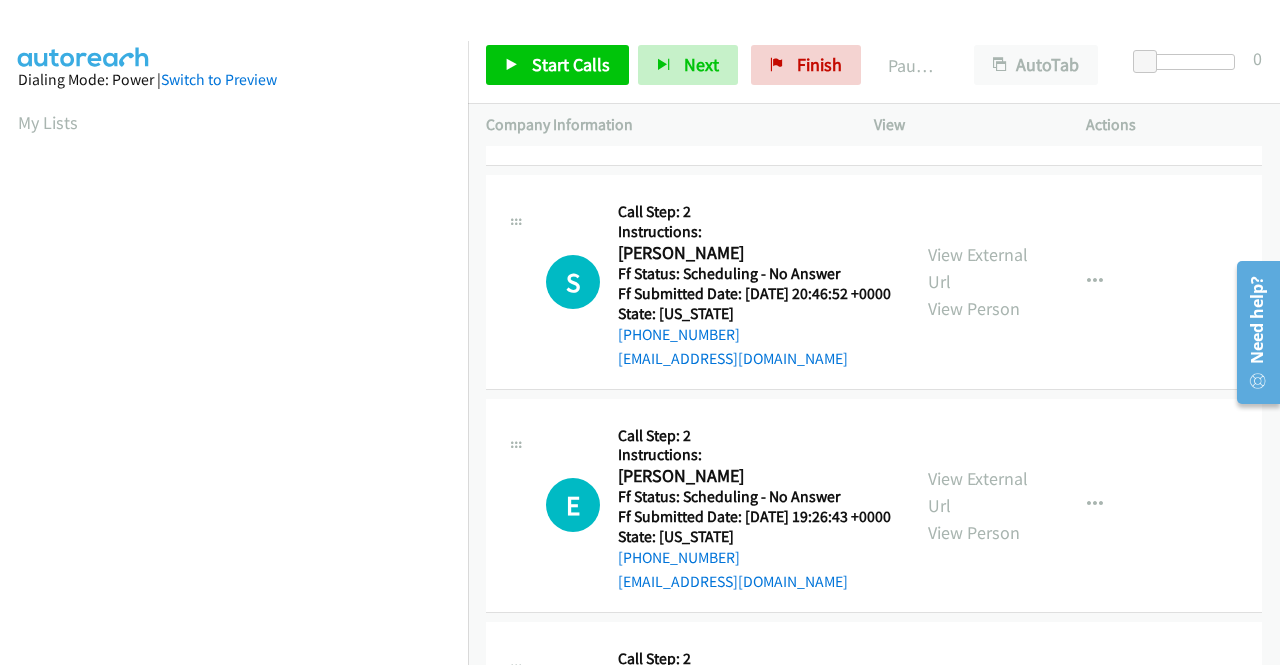 scroll, scrollTop: 700, scrollLeft: 0, axis: vertical 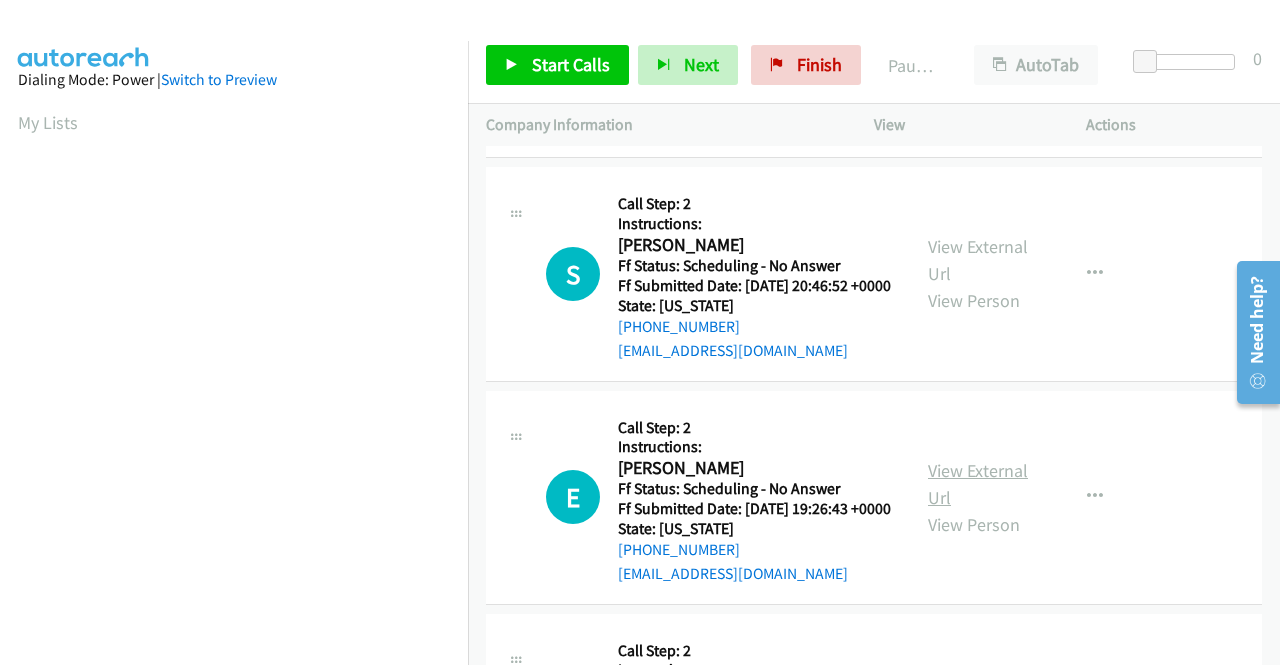 click on "View External Url" at bounding box center (978, 484) 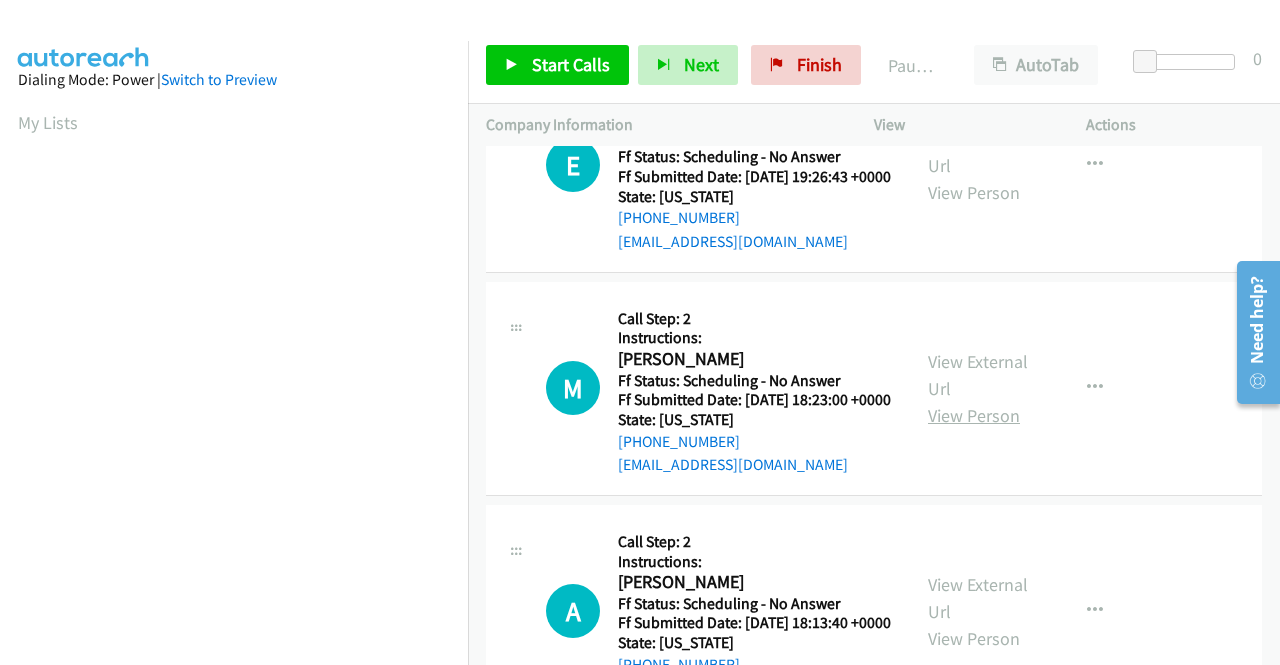 scroll, scrollTop: 1100, scrollLeft: 0, axis: vertical 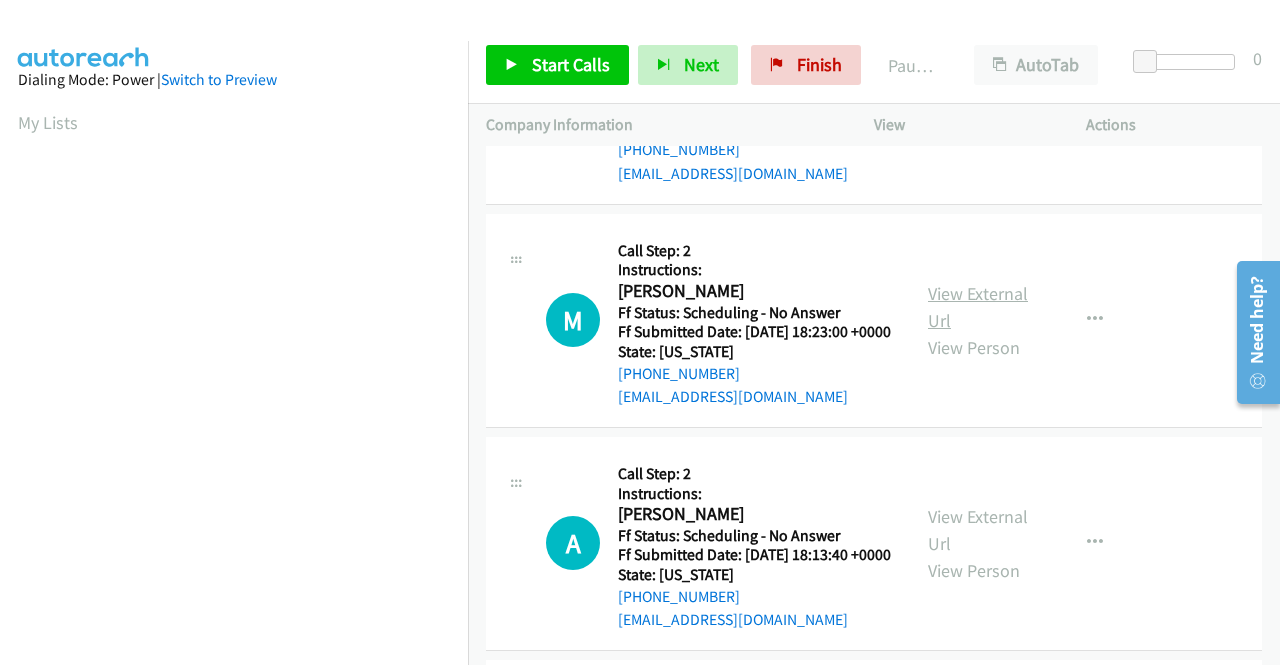 click on "View External Url" at bounding box center (978, 307) 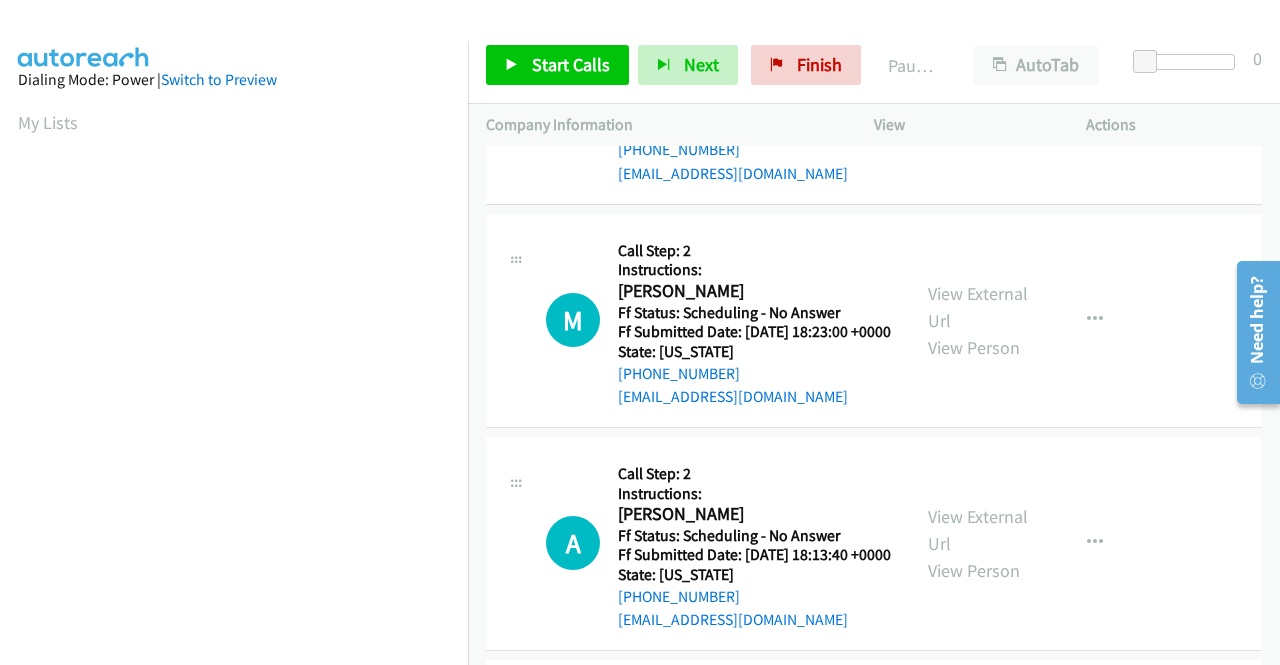 scroll, scrollTop: 1200, scrollLeft: 0, axis: vertical 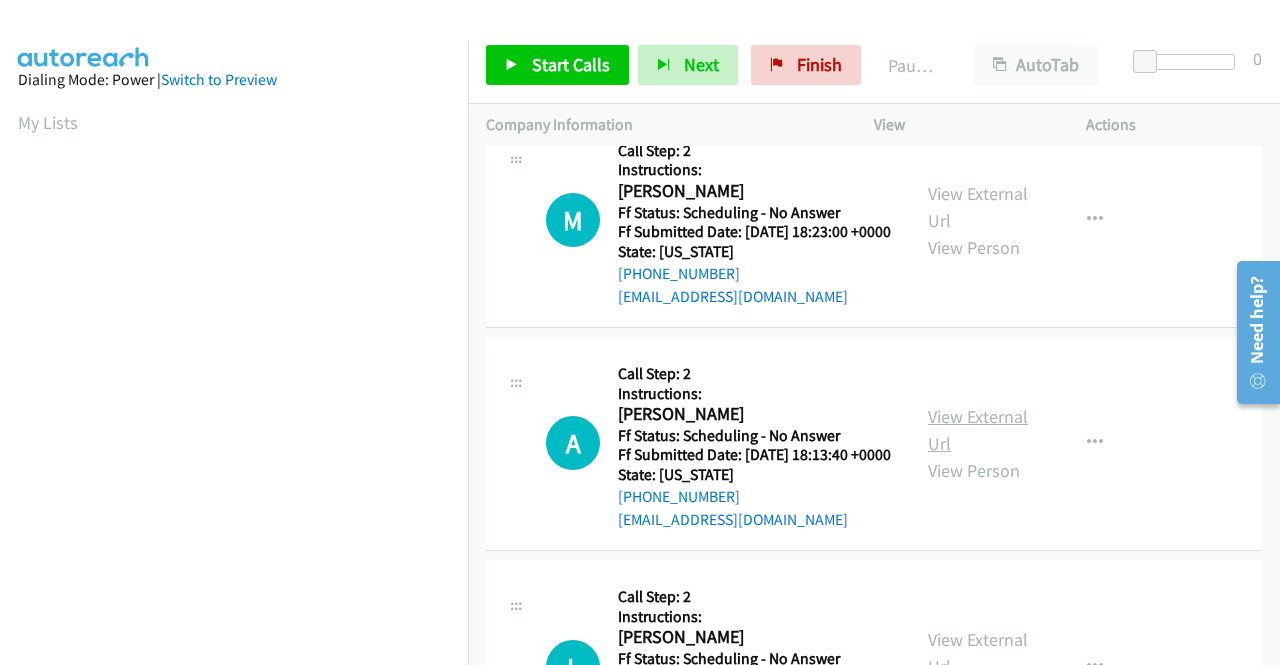 click on "View External Url" at bounding box center (978, 430) 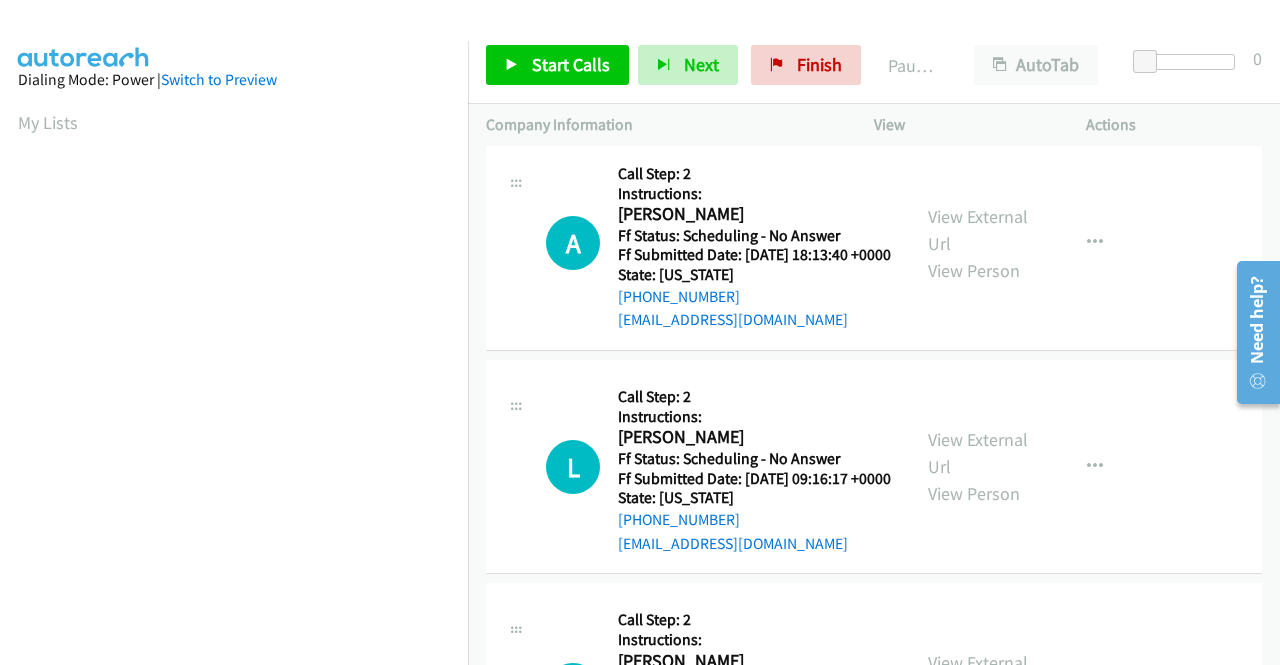 scroll, scrollTop: 1500, scrollLeft: 0, axis: vertical 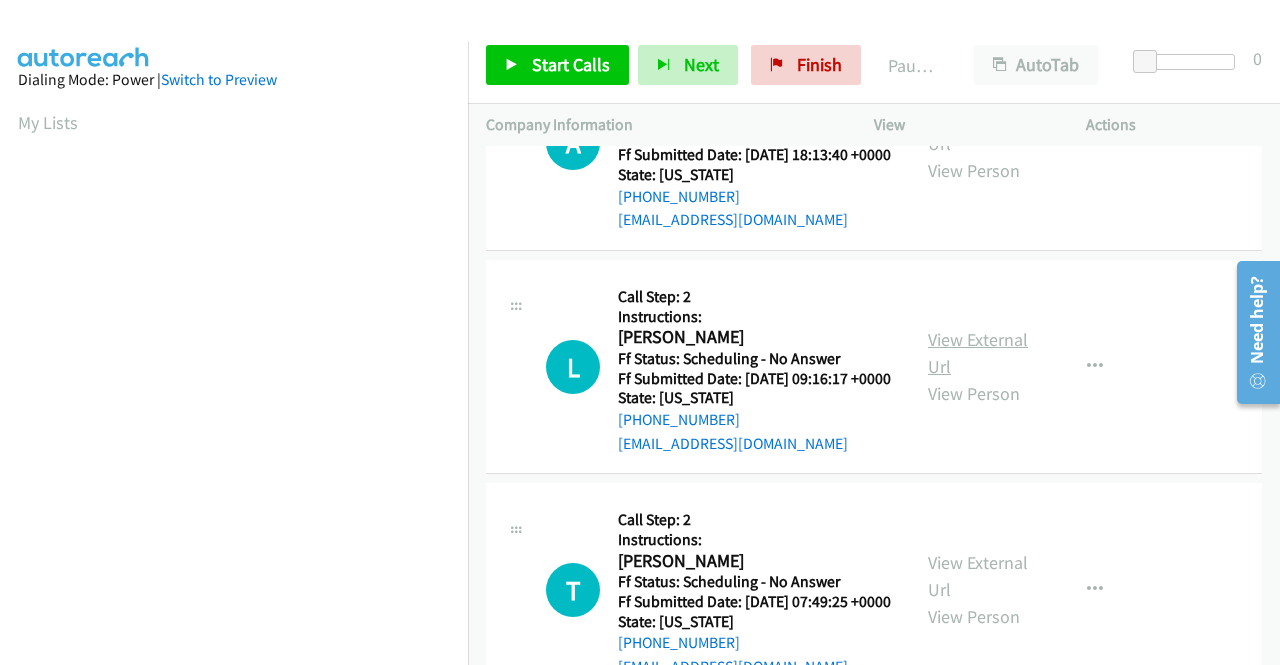 click on "View External Url" at bounding box center [978, 353] 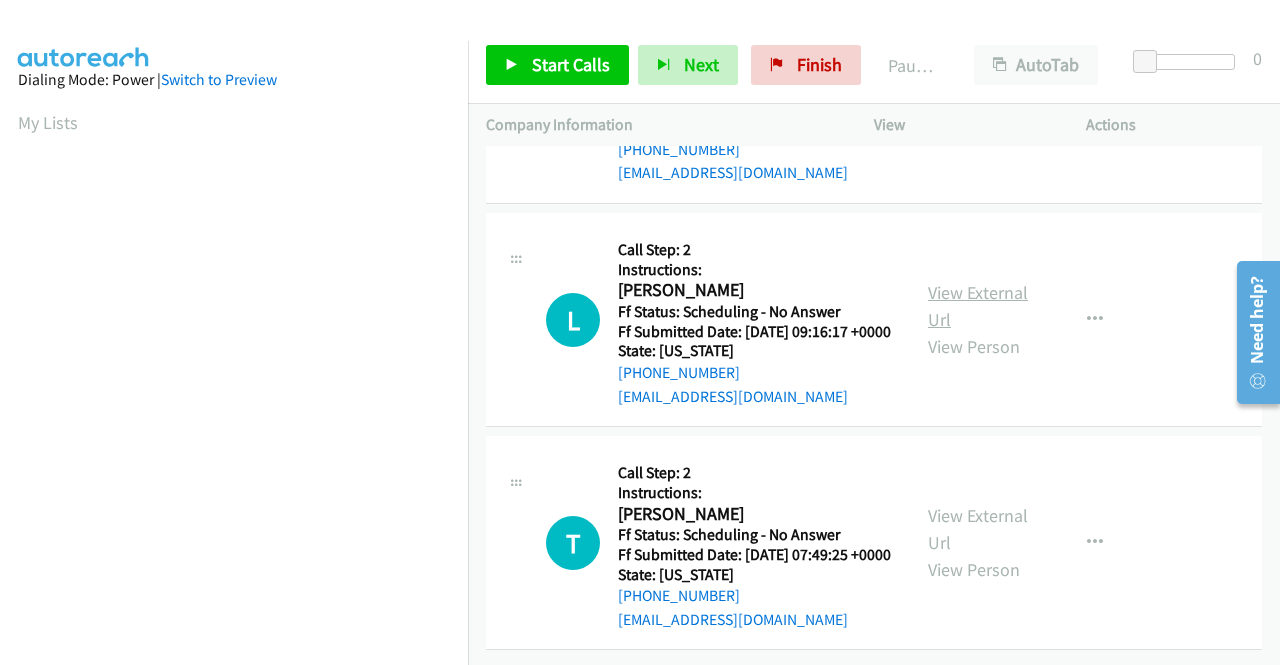 scroll, scrollTop: 1688, scrollLeft: 0, axis: vertical 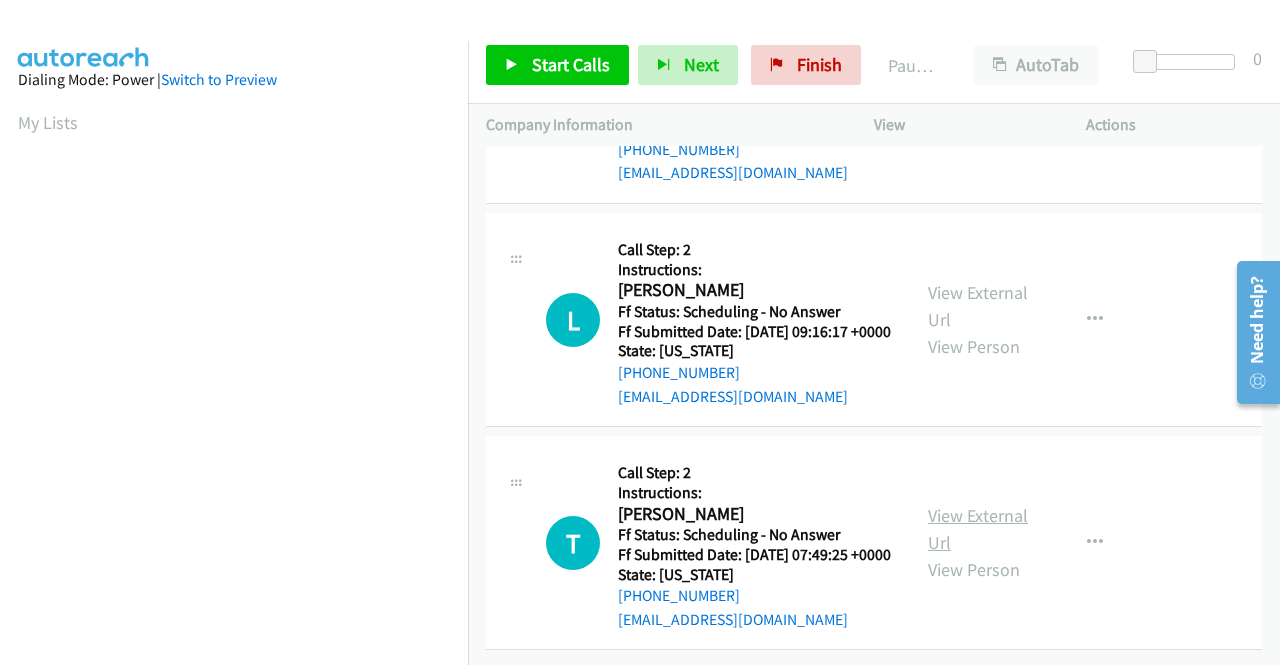 click on "View External Url" at bounding box center (978, 529) 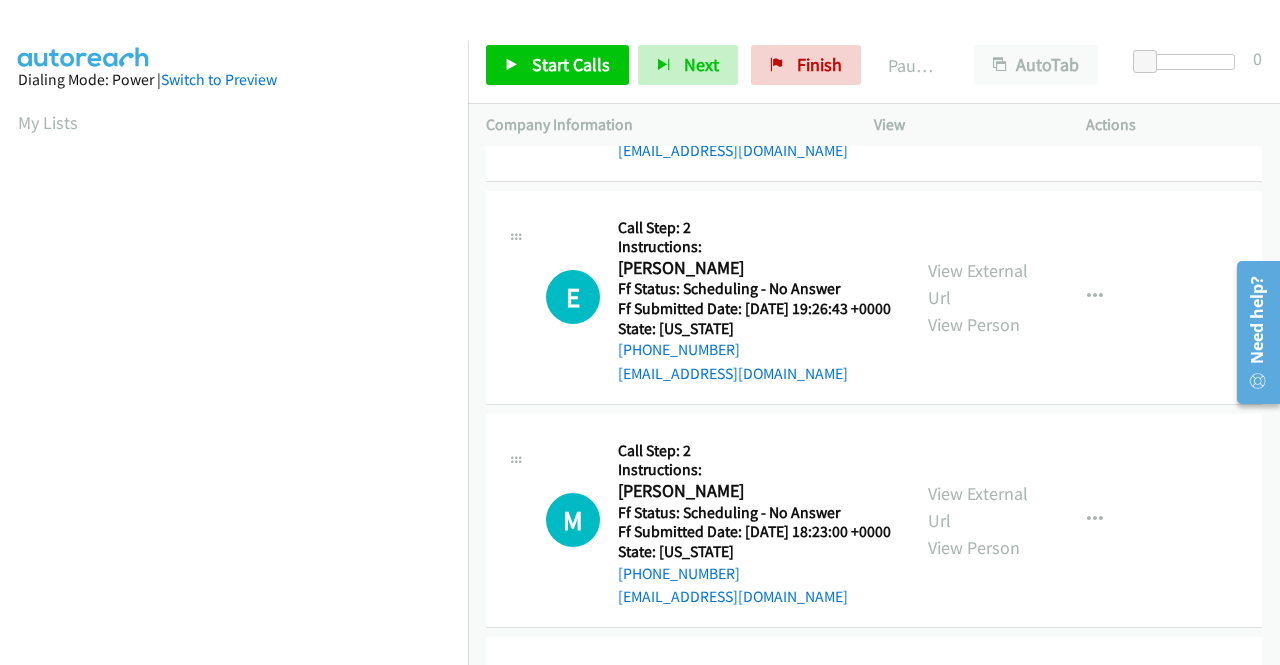 scroll, scrollTop: 0, scrollLeft: 0, axis: both 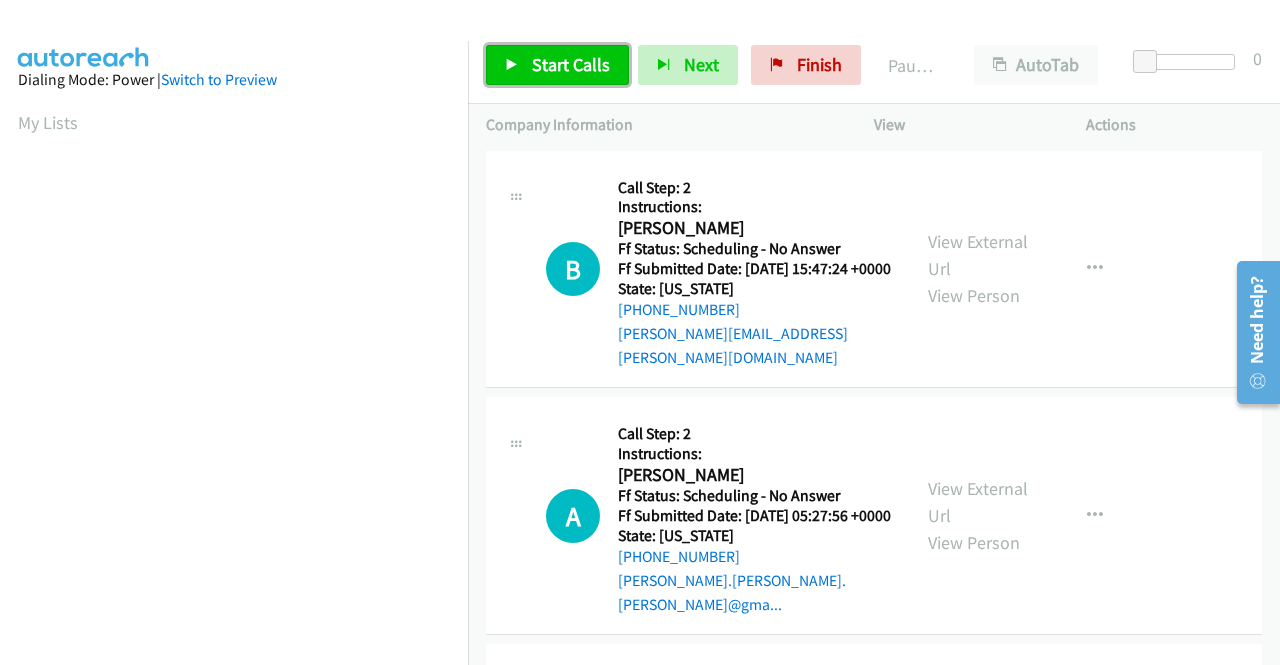click on "Start Calls" at bounding box center [571, 64] 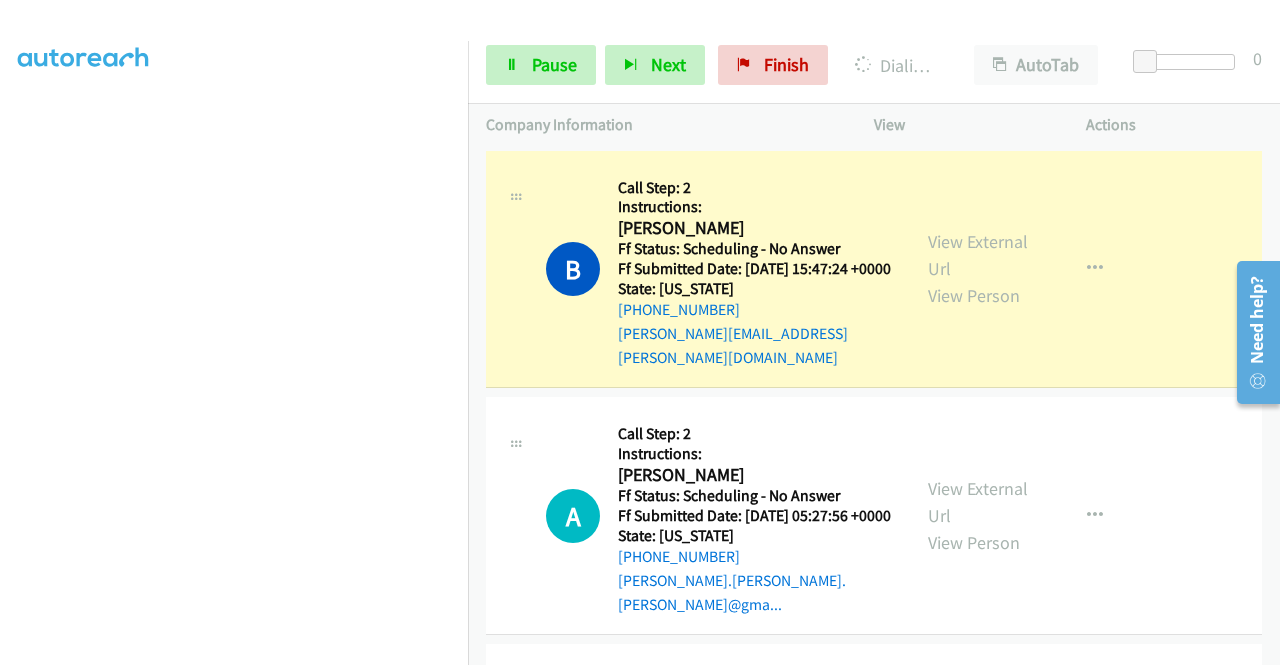 scroll, scrollTop: 456, scrollLeft: 0, axis: vertical 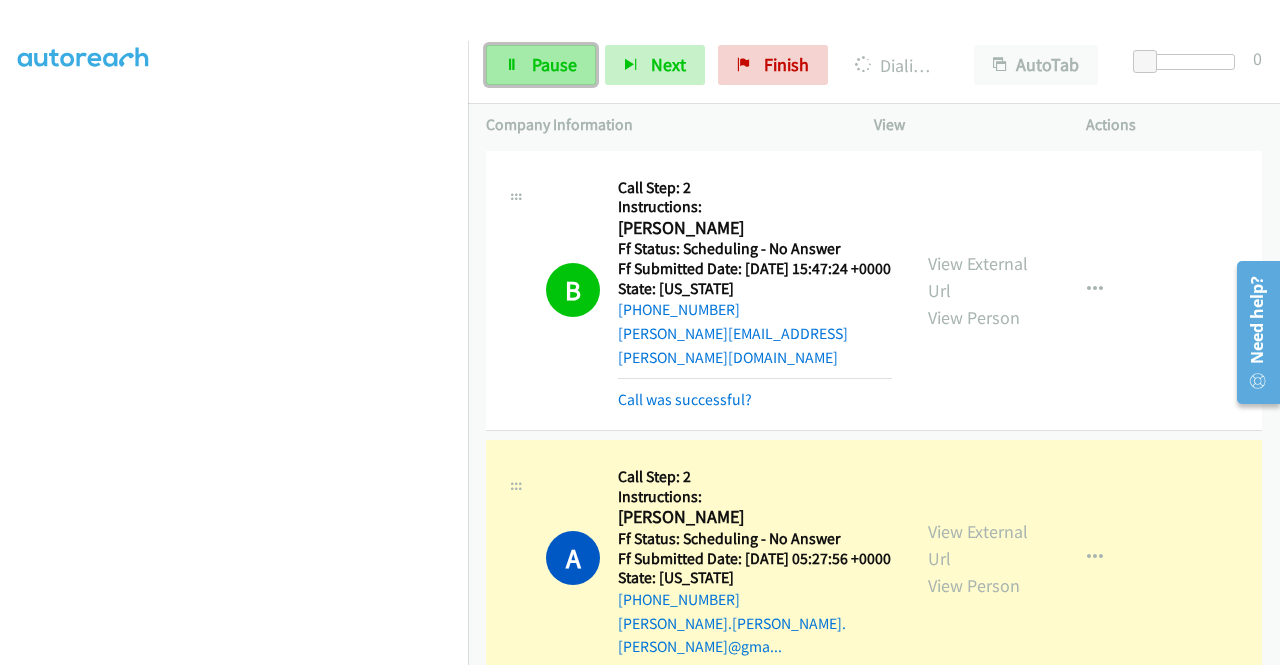 click on "Pause" at bounding box center (541, 65) 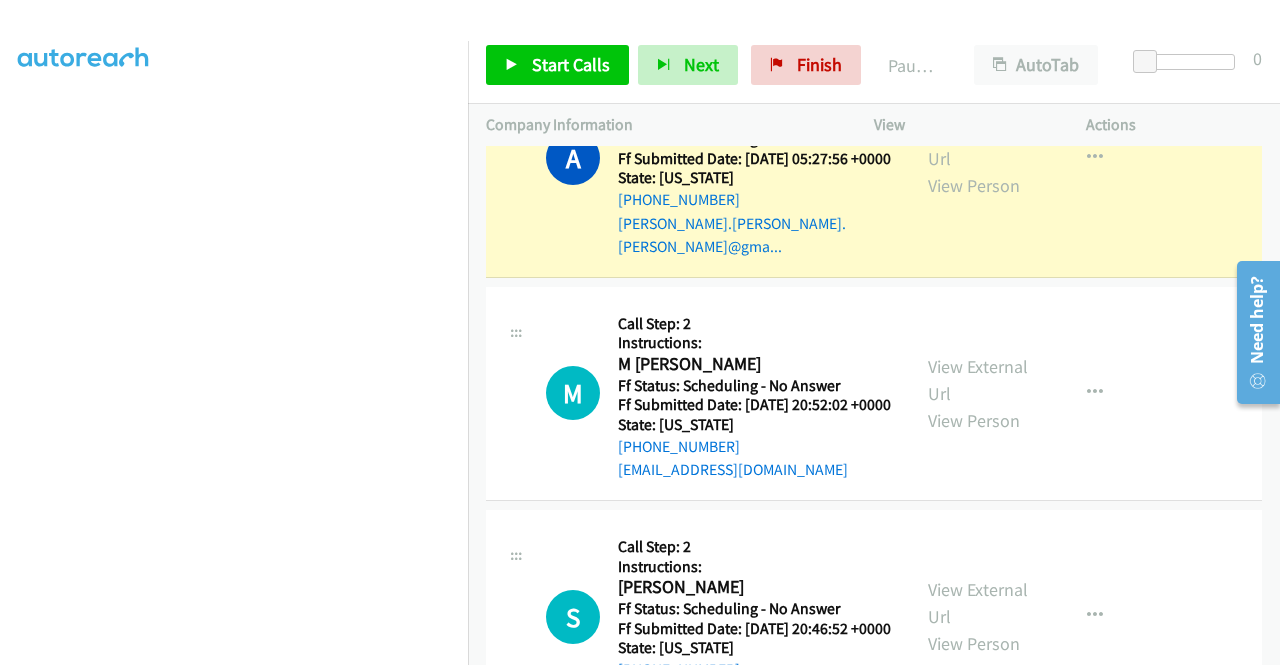 scroll, scrollTop: 421, scrollLeft: 0, axis: vertical 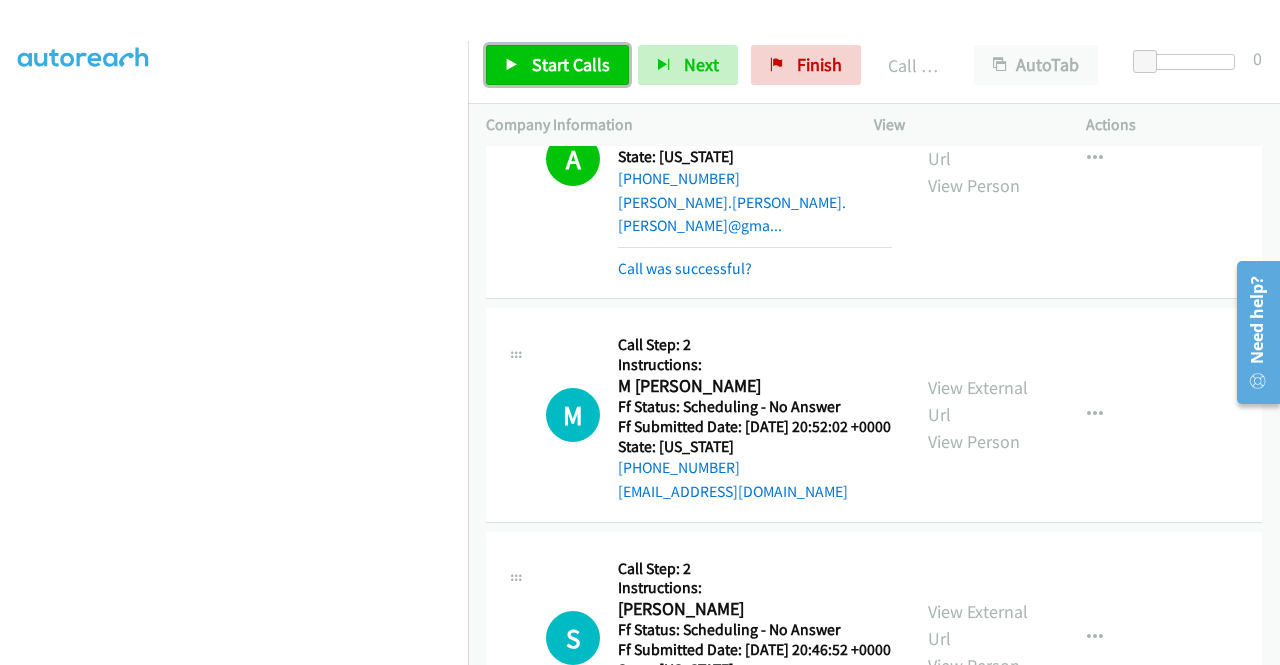 click on "Start Calls" at bounding box center (557, 65) 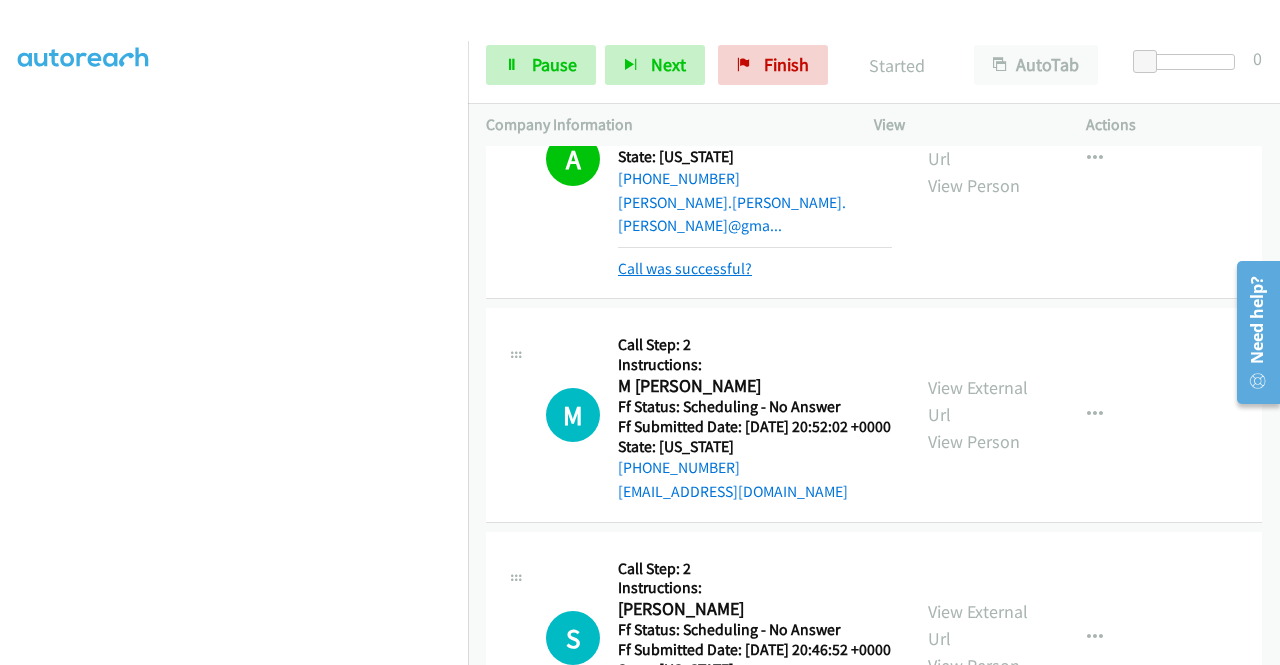 click on "Call was successful?" at bounding box center (685, 268) 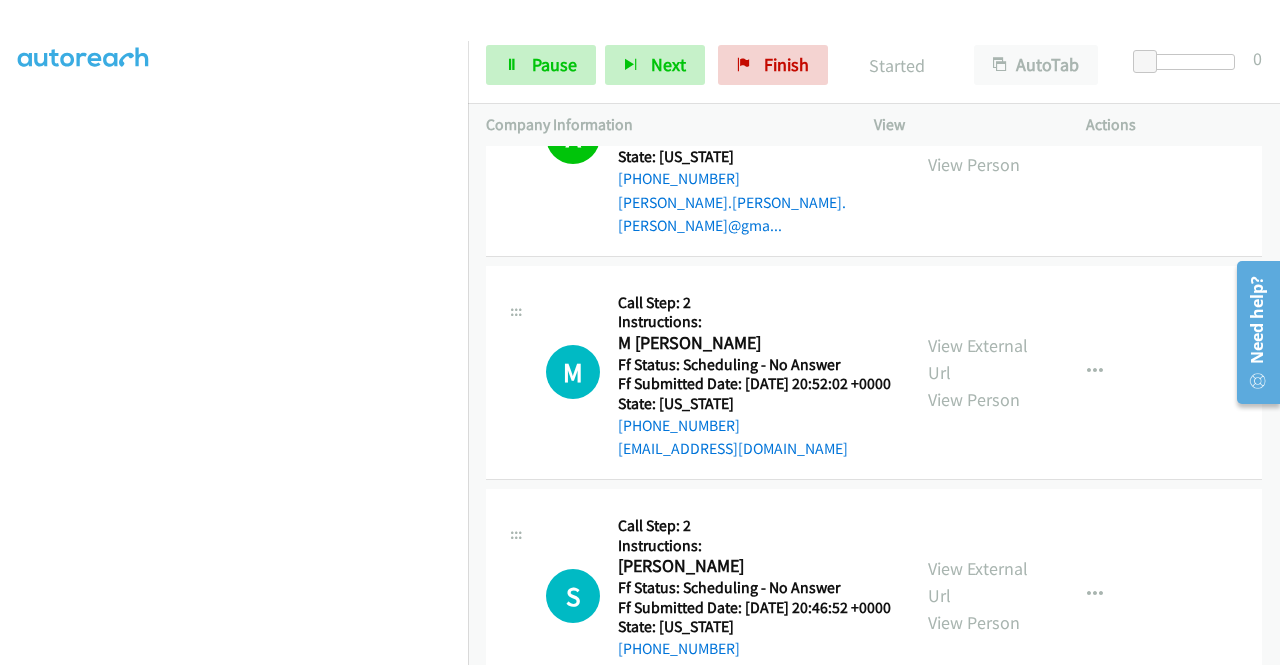 scroll, scrollTop: 400, scrollLeft: 0, axis: vertical 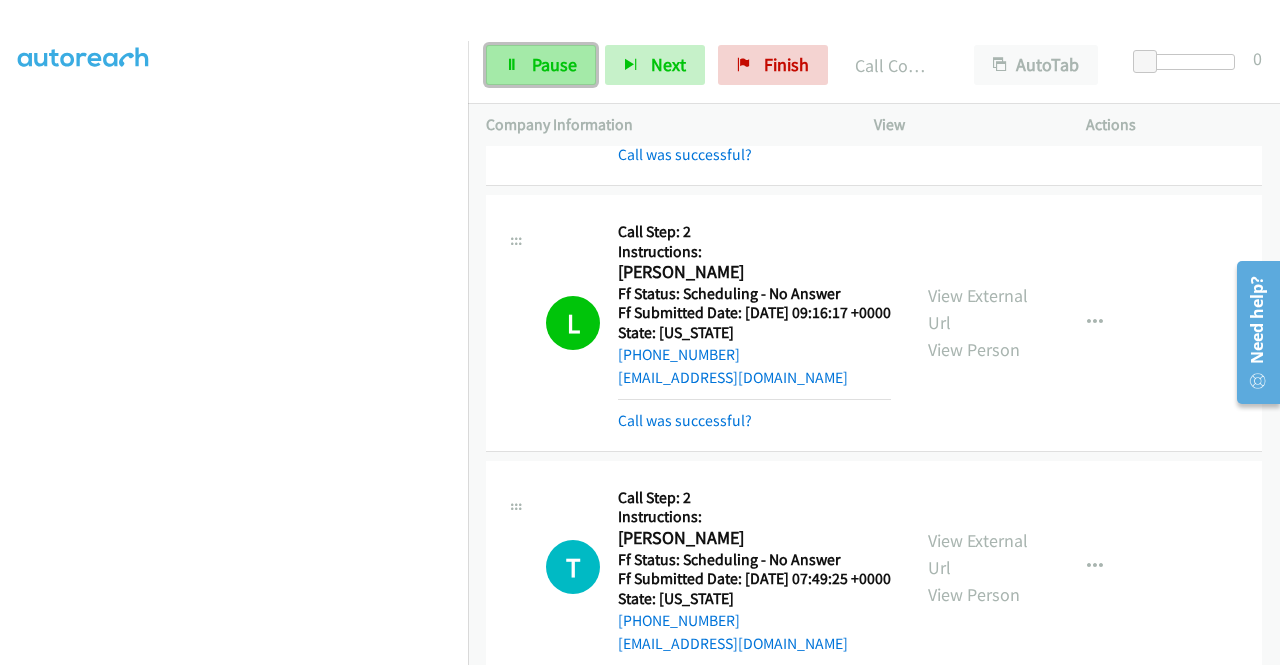 click on "Pause" at bounding box center [554, 64] 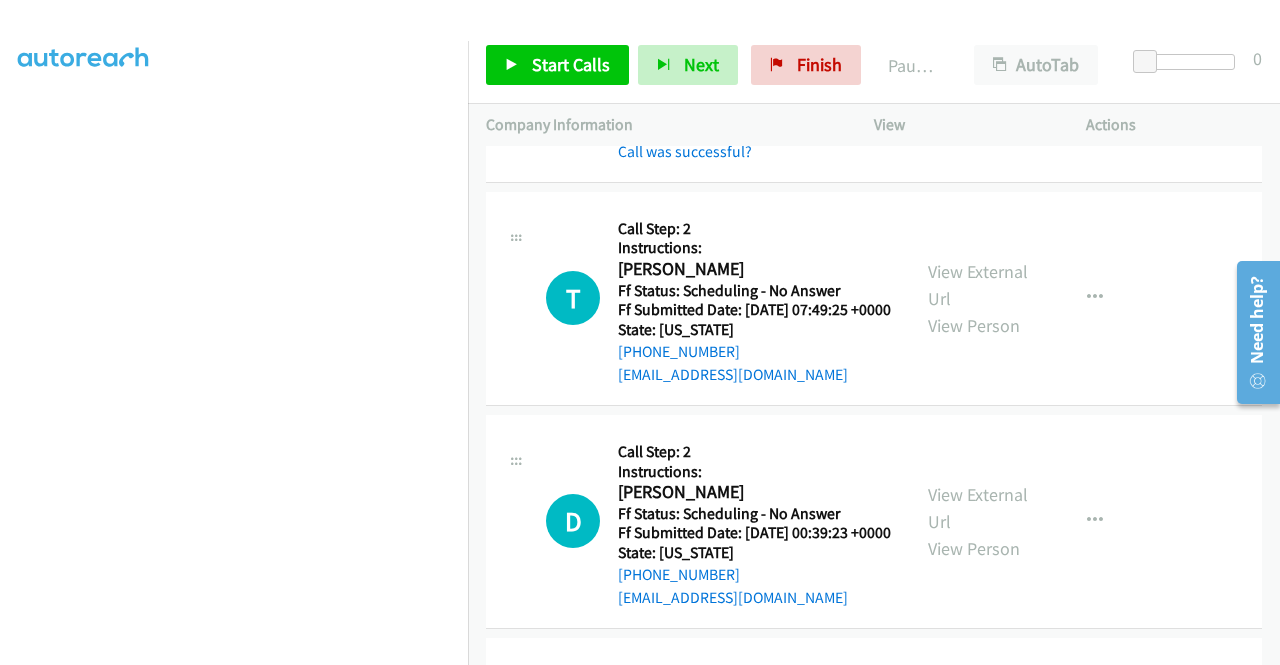 scroll, scrollTop: 2121, scrollLeft: 0, axis: vertical 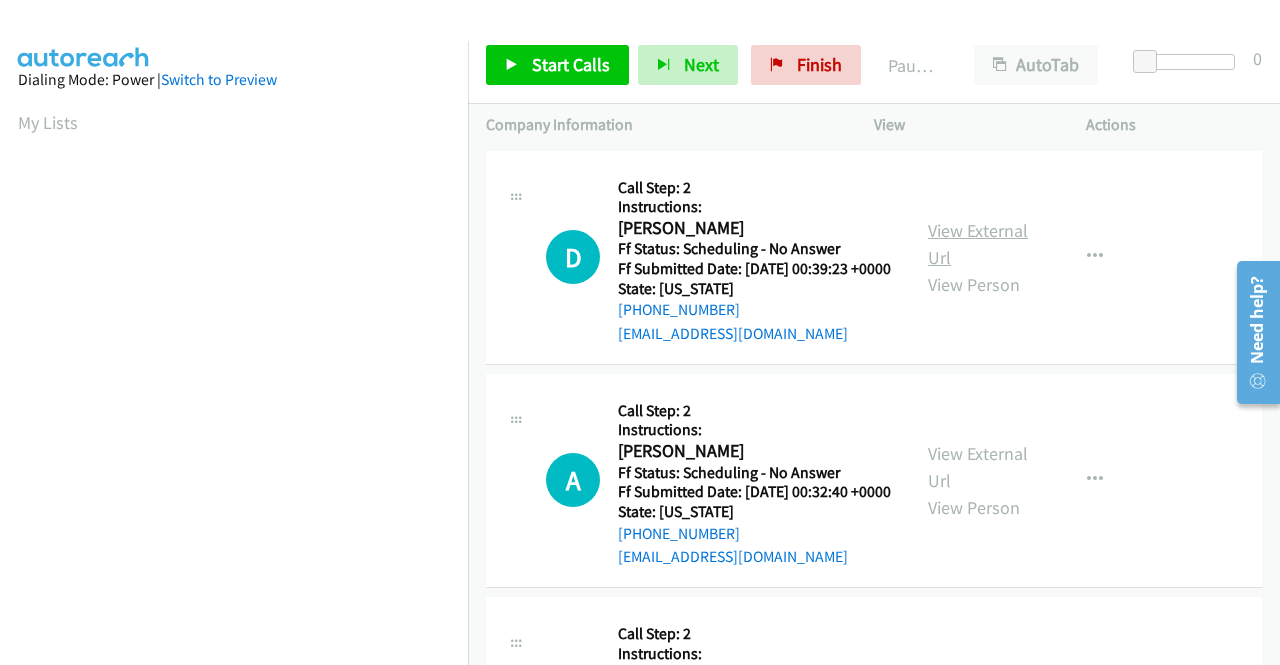 click on "View External Url" at bounding box center [978, 244] 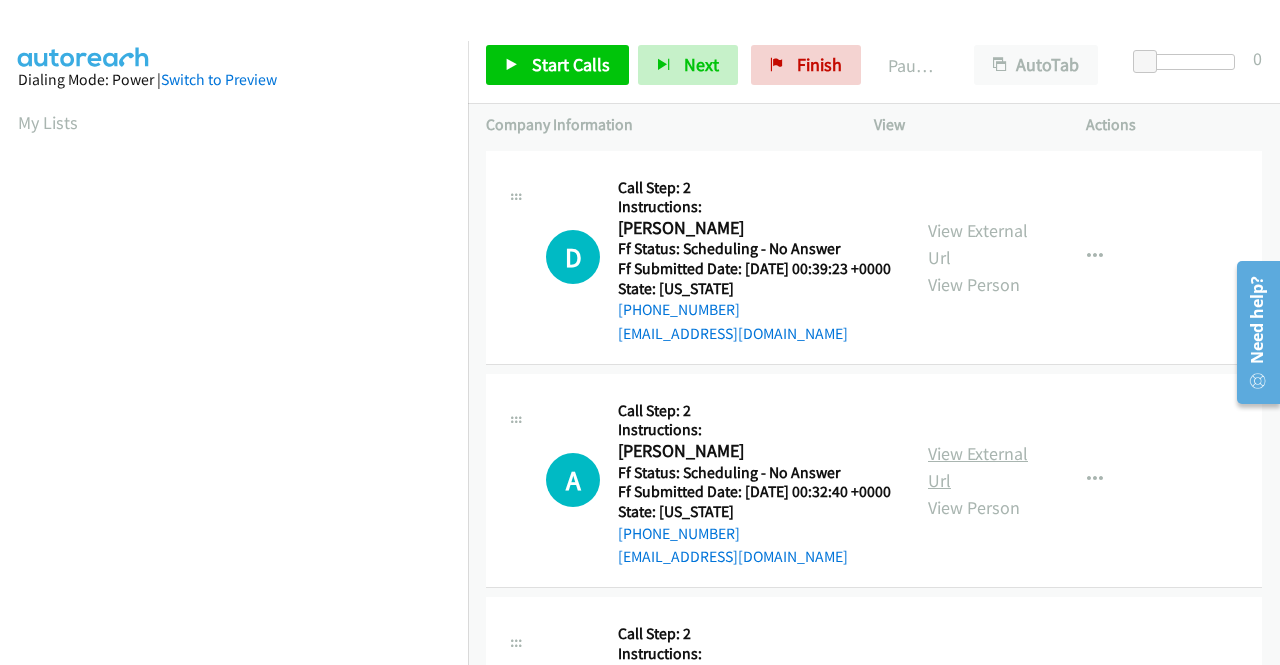 click on "View External Url" at bounding box center [978, 467] 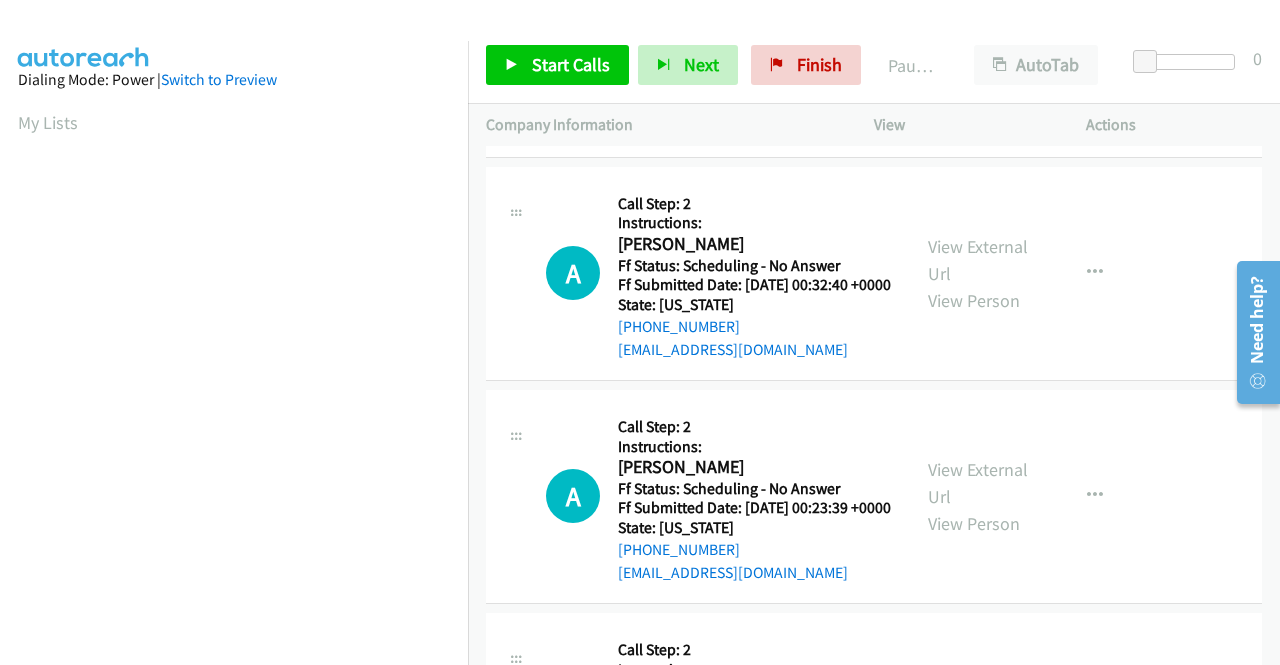 scroll, scrollTop: 300, scrollLeft: 0, axis: vertical 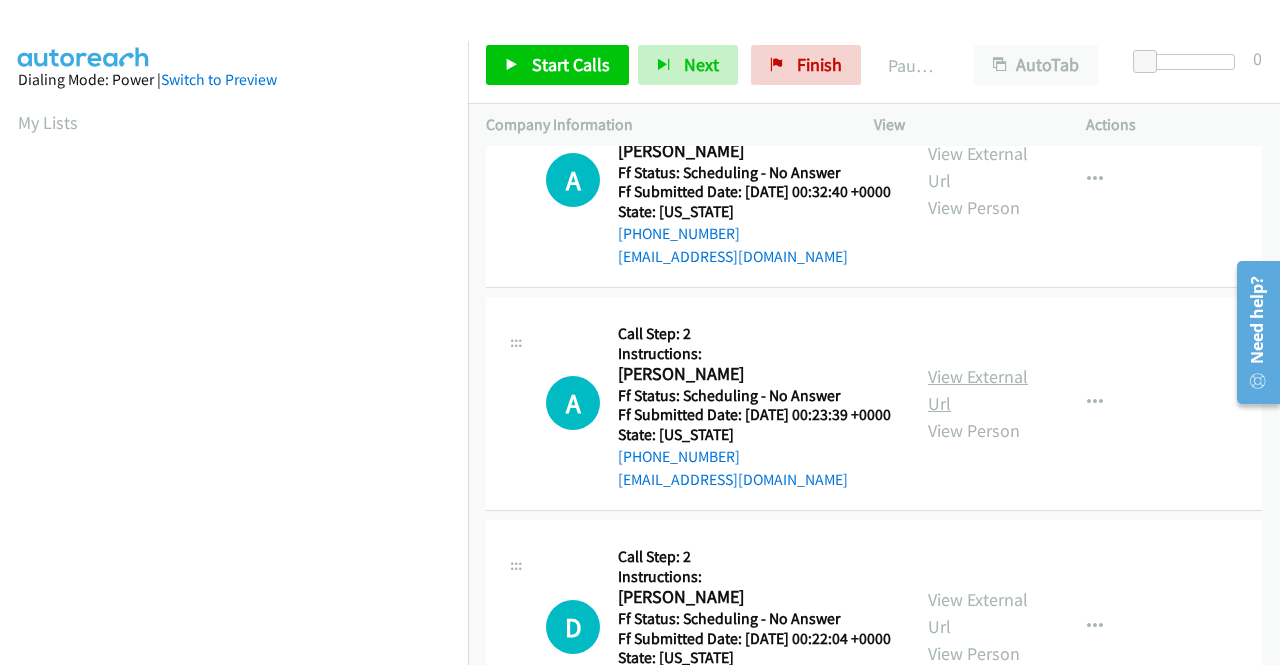 click on "View External Url" at bounding box center [978, 390] 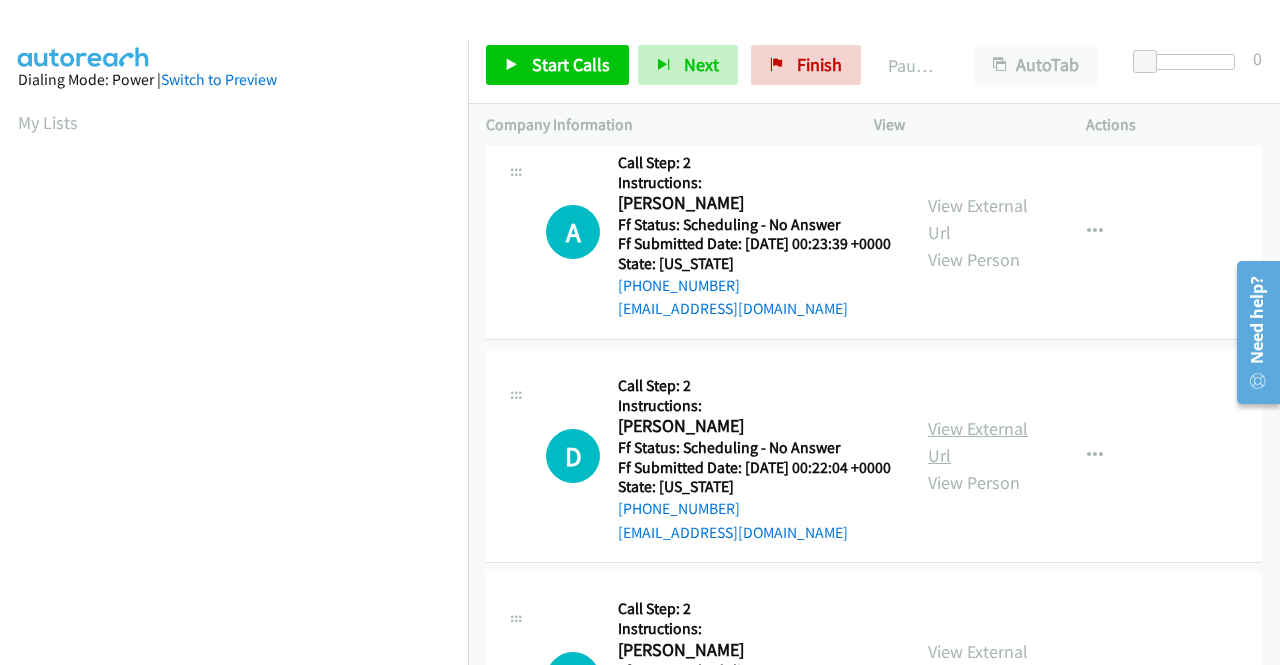 scroll, scrollTop: 500, scrollLeft: 0, axis: vertical 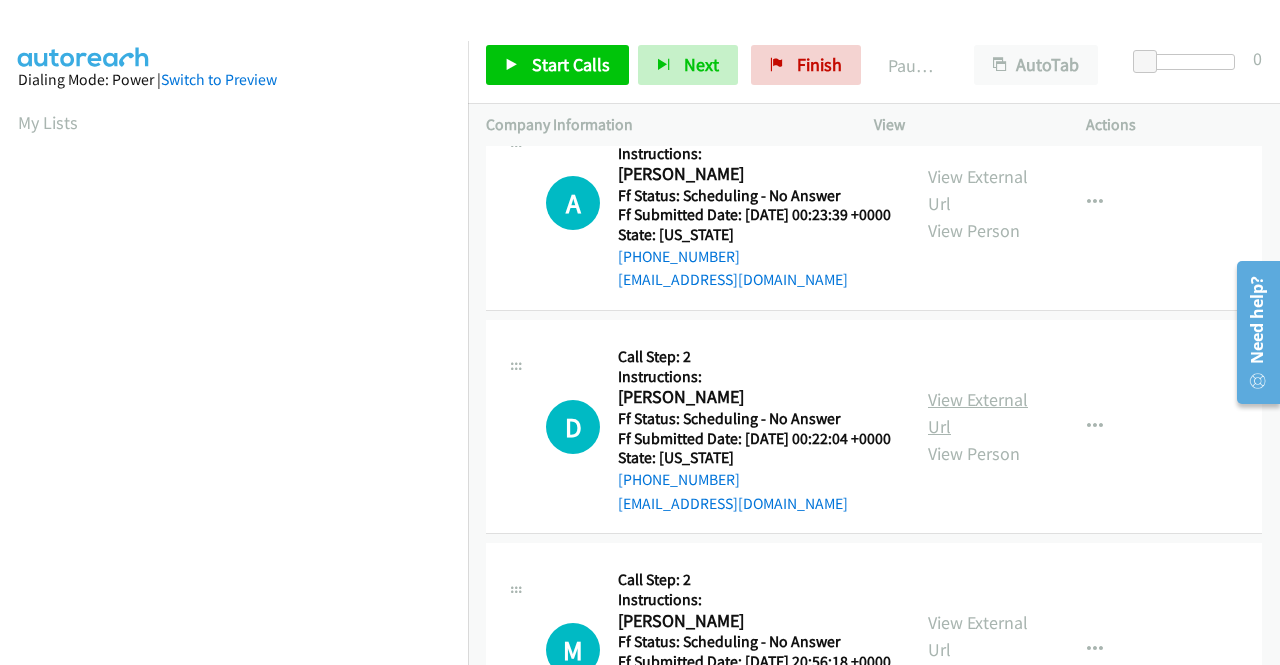 click on "View External Url" at bounding box center [978, 413] 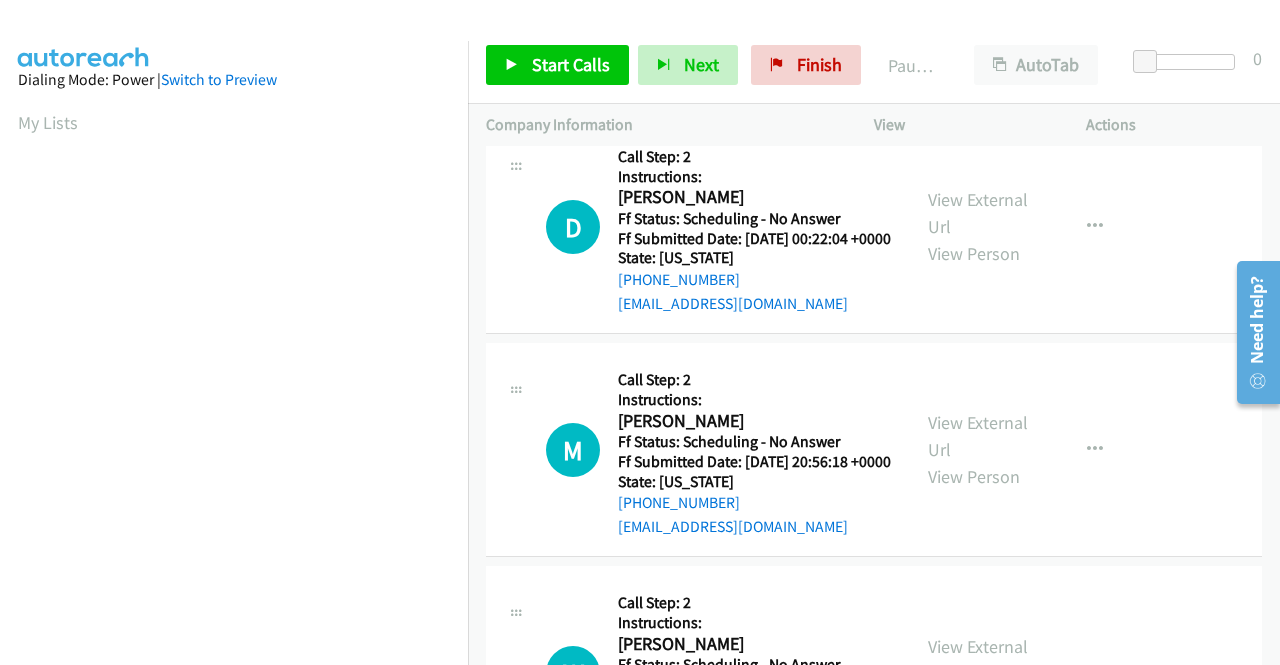 scroll, scrollTop: 800, scrollLeft: 0, axis: vertical 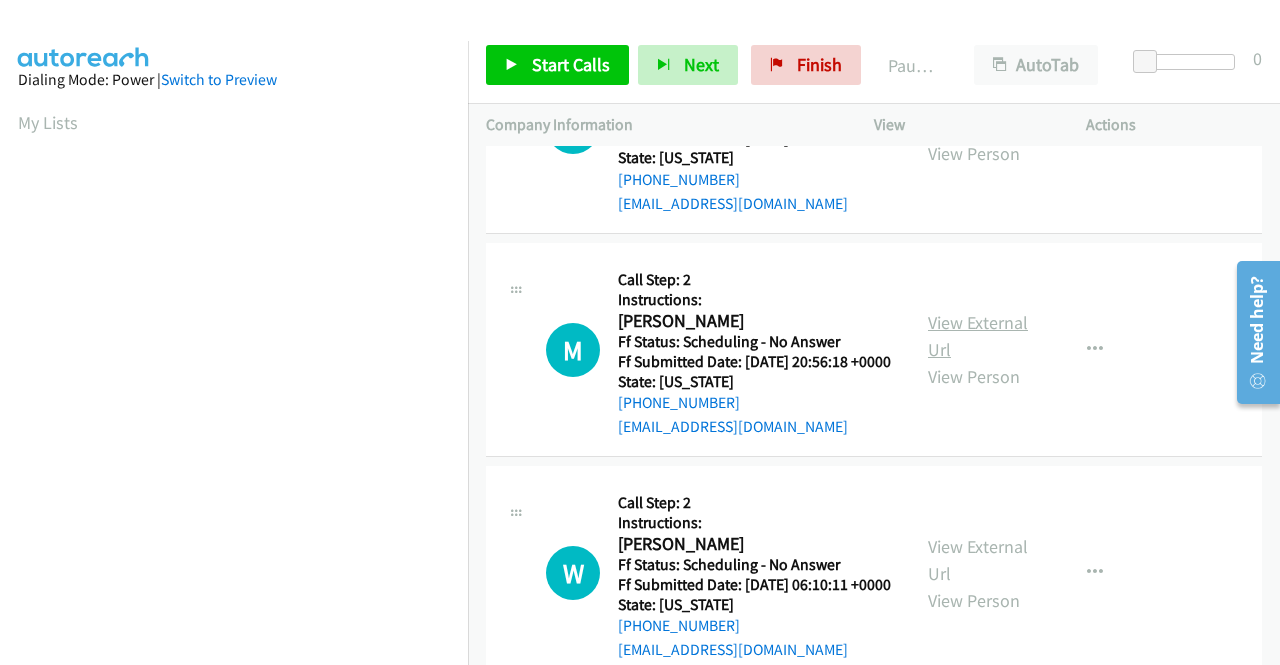 click on "View External Url" at bounding box center [978, 336] 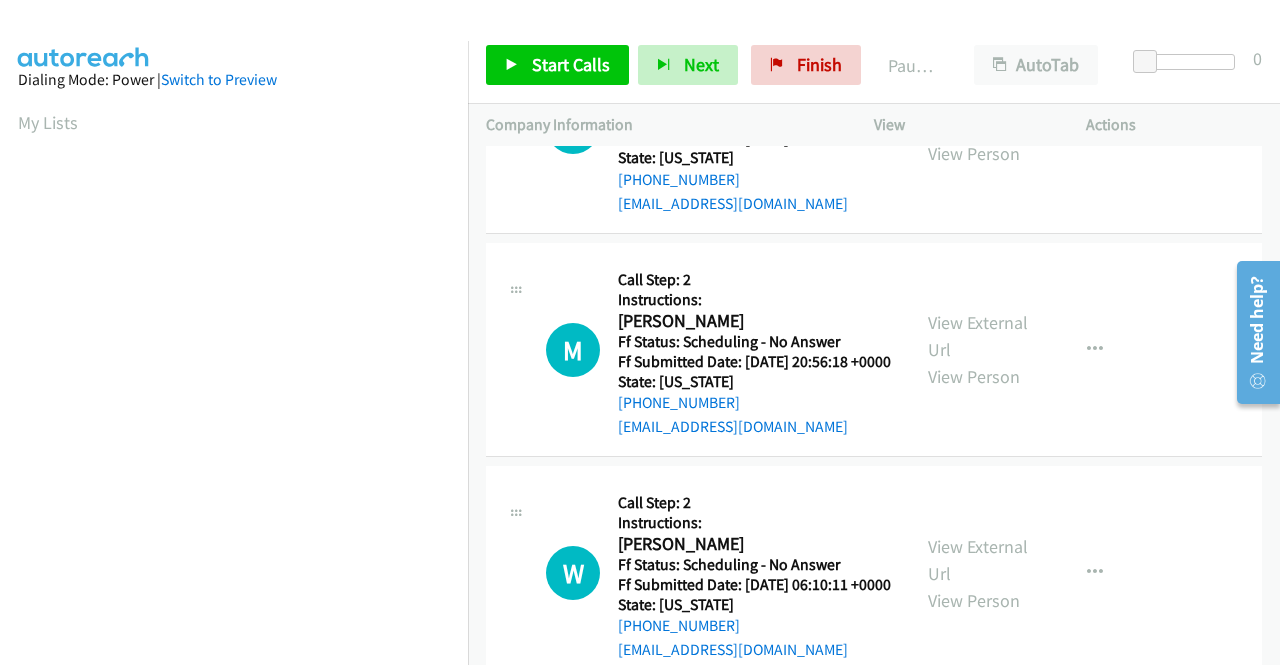 scroll, scrollTop: 1000, scrollLeft: 0, axis: vertical 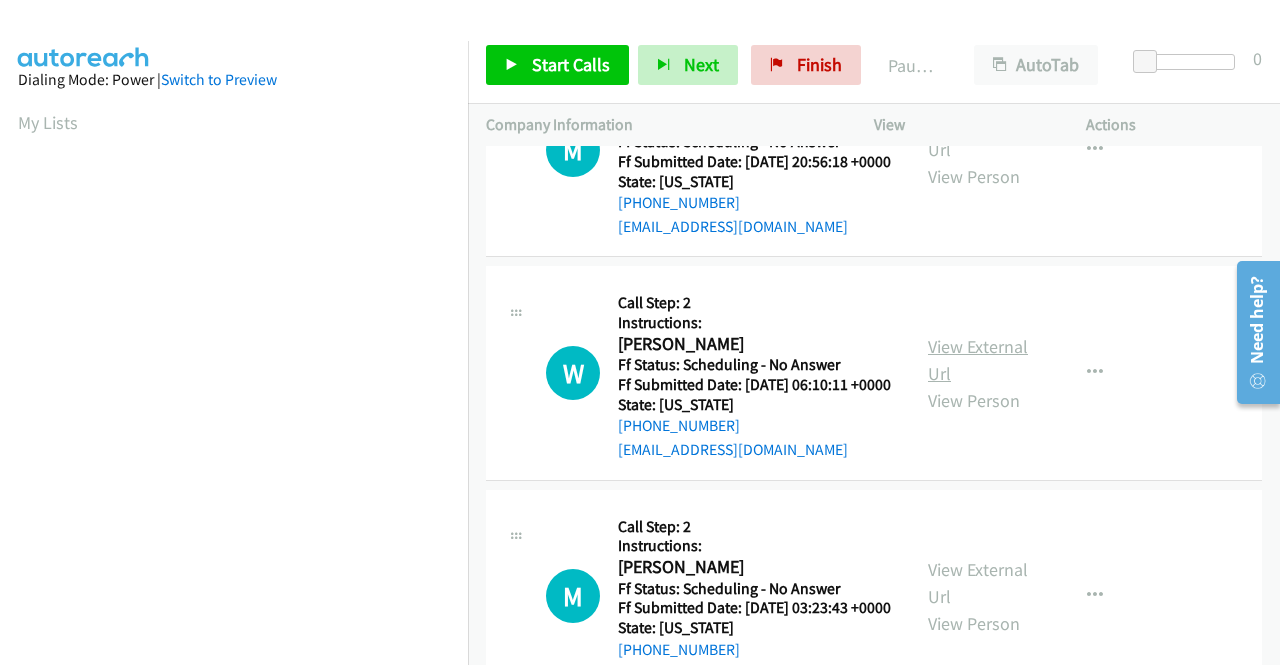 click on "View External Url" at bounding box center [978, 360] 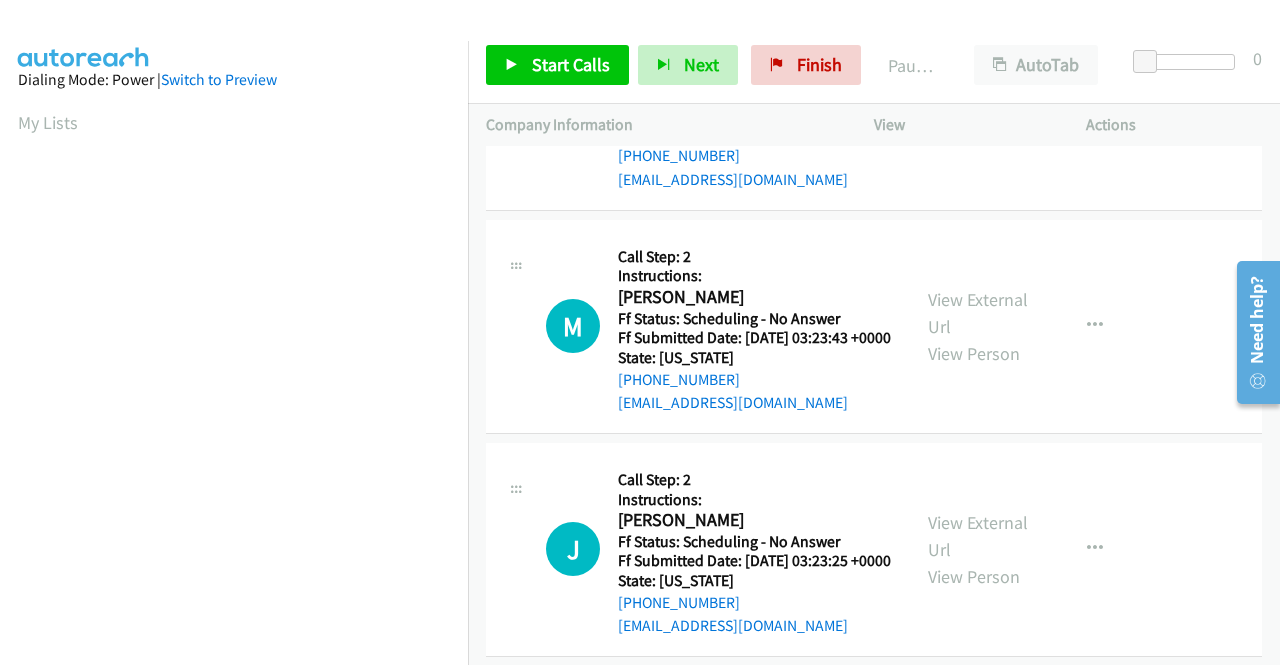 scroll, scrollTop: 1300, scrollLeft: 0, axis: vertical 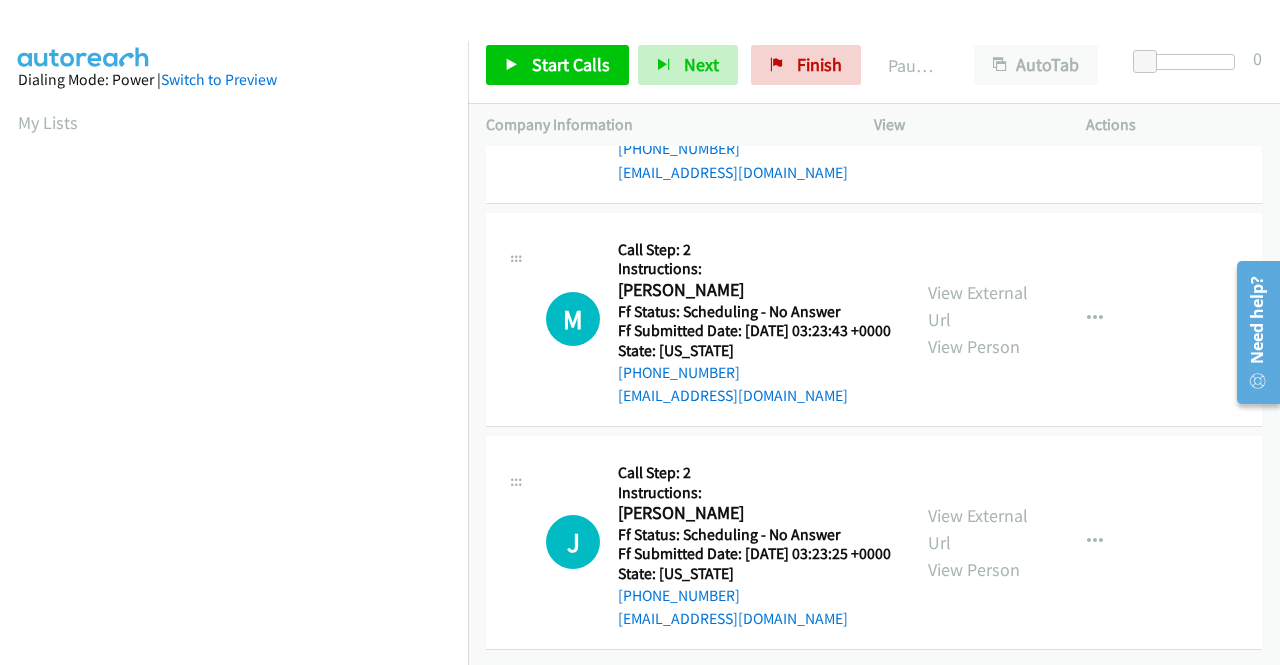 click on "View External Url" at bounding box center (978, 306) 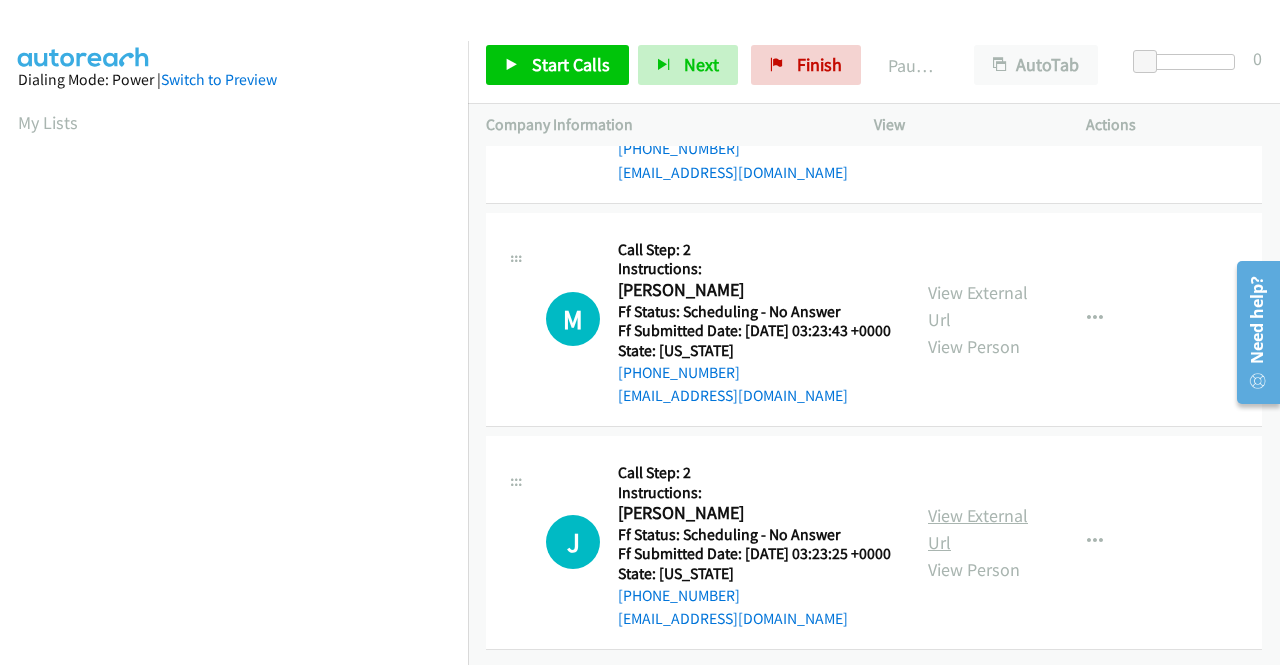 click on "View External Url" at bounding box center (978, 529) 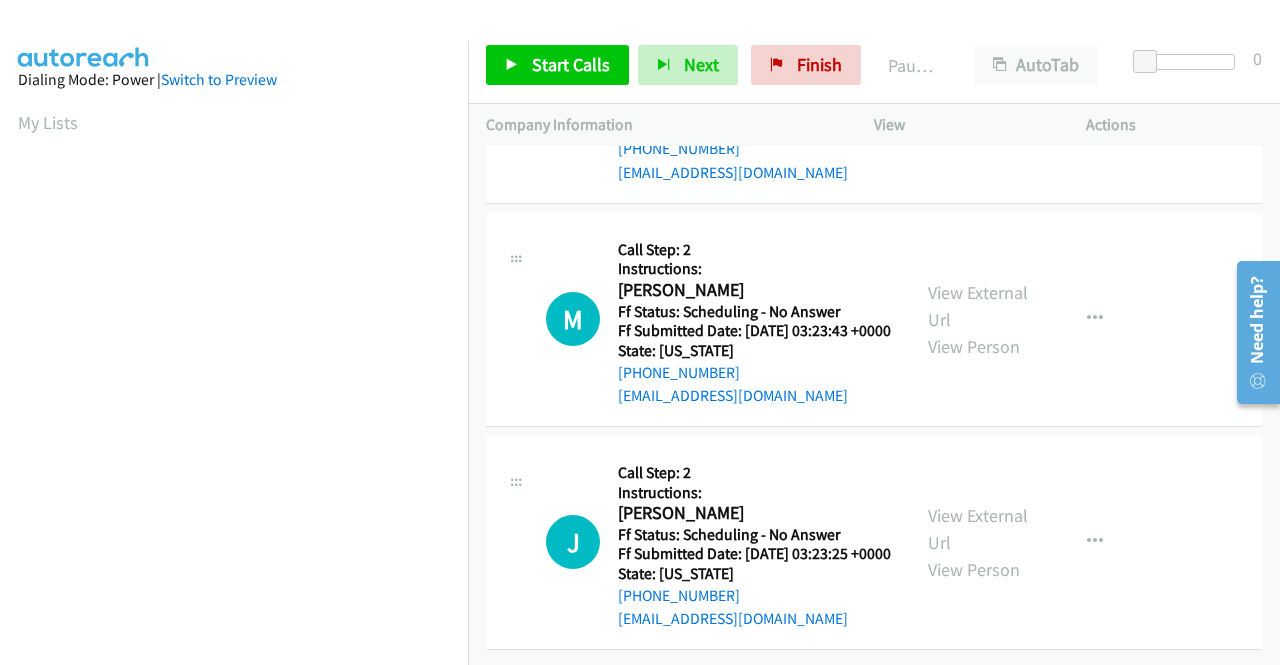 scroll, scrollTop: 1446, scrollLeft: 0, axis: vertical 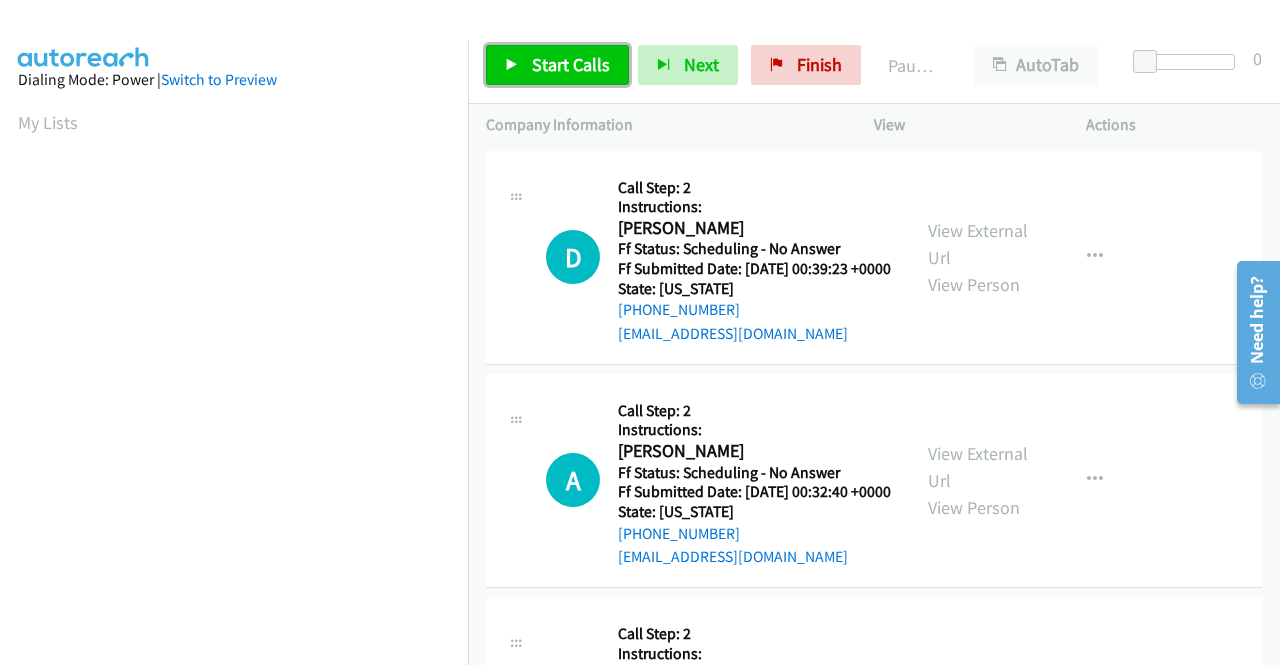 click on "Start Calls" at bounding box center [571, 64] 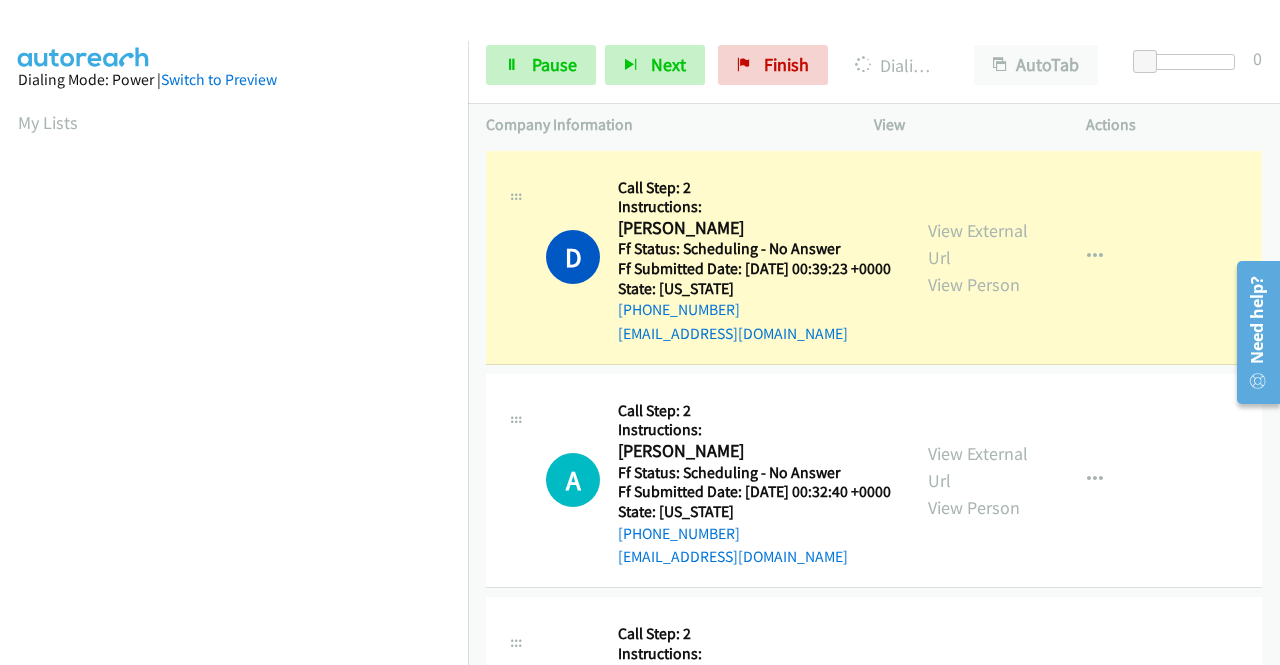 scroll, scrollTop: 456, scrollLeft: 0, axis: vertical 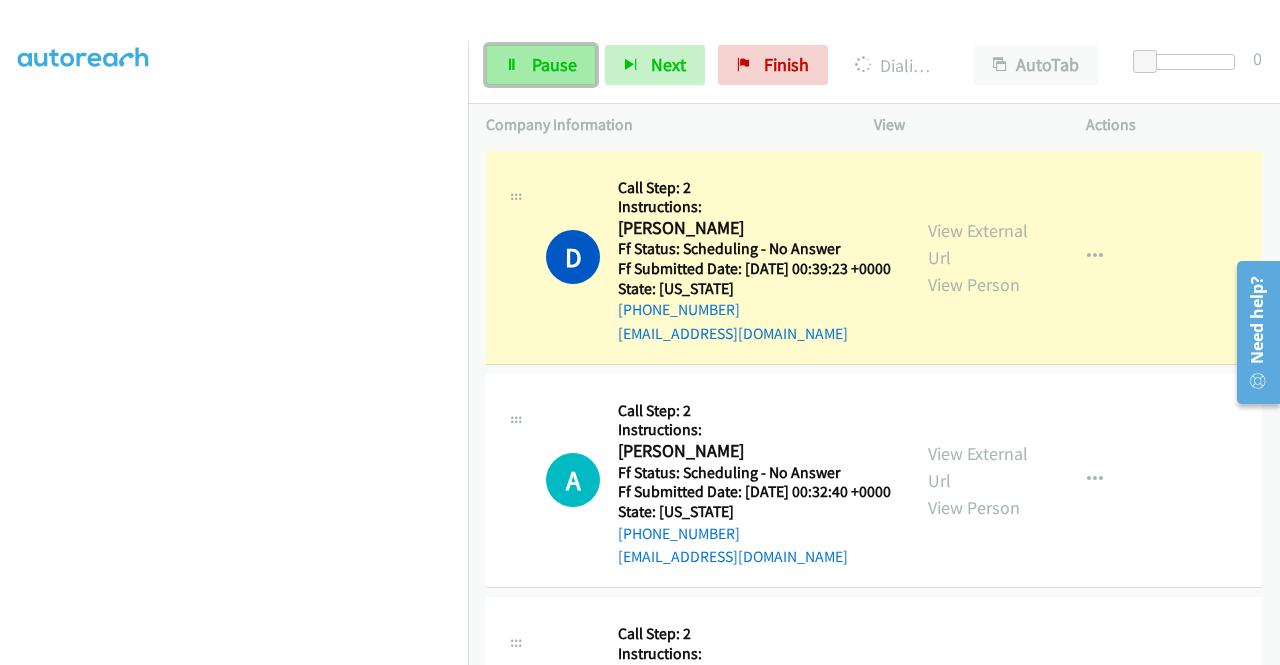 click on "Pause" at bounding box center [554, 64] 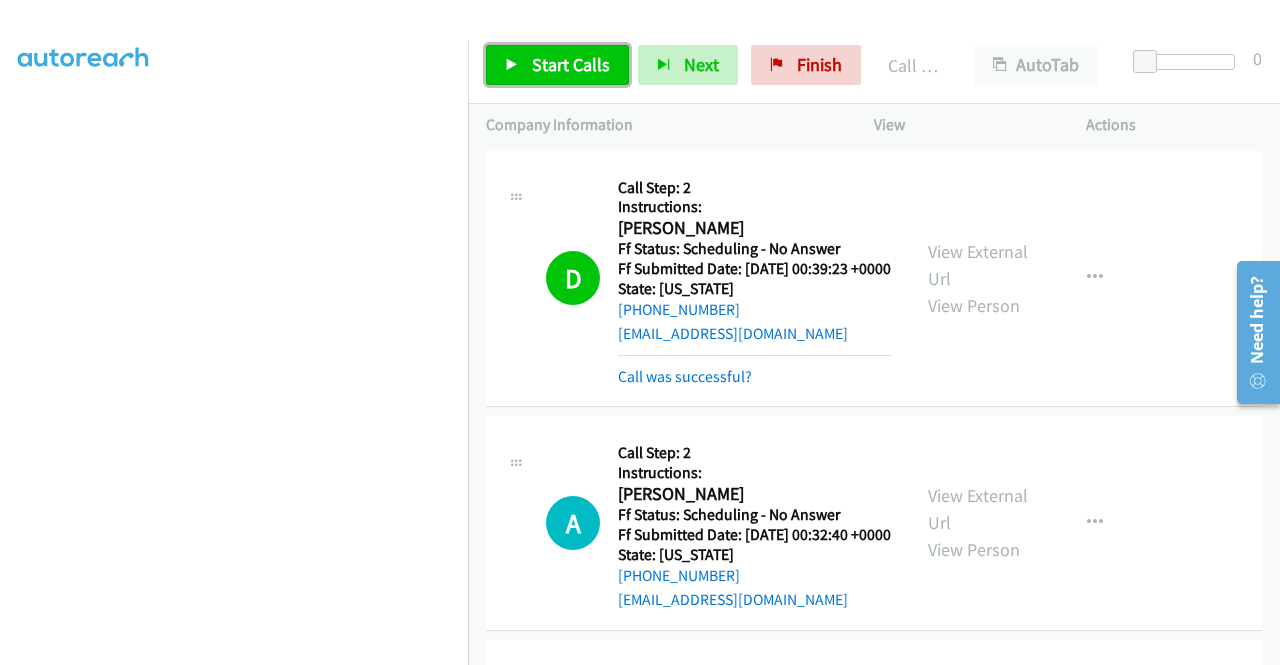 click on "Start Calls" at bounding box center [571, 64] 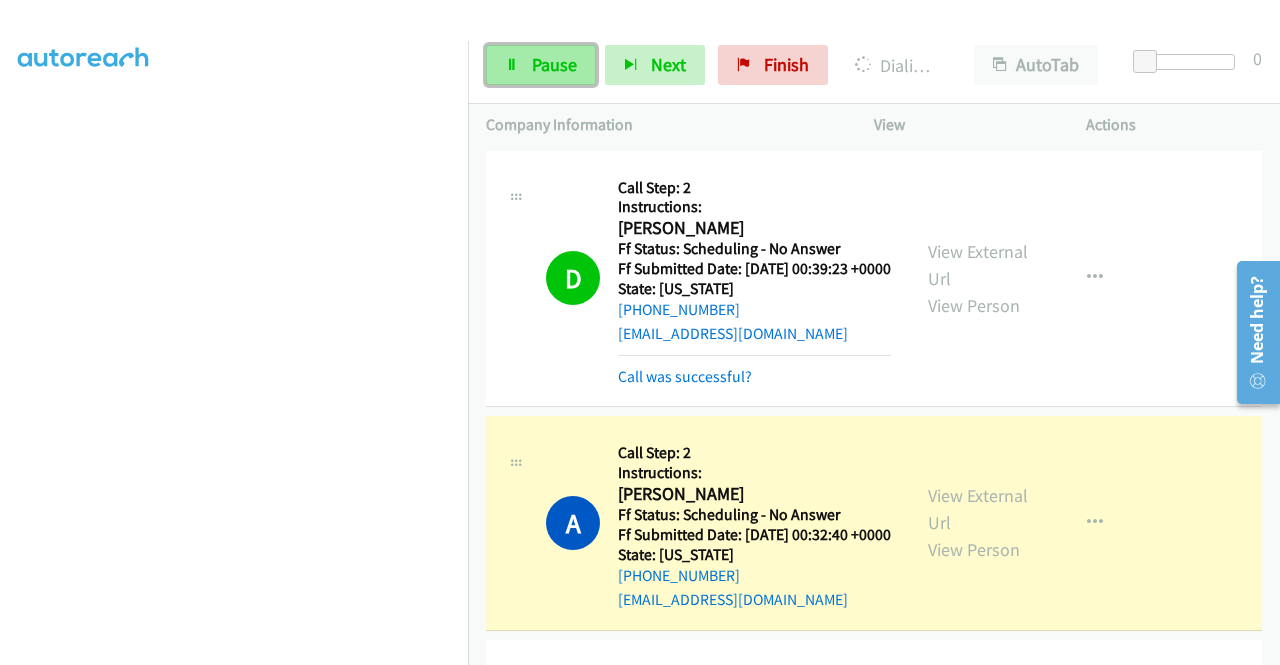 click on "Pause" at bounding box center (541, 65) 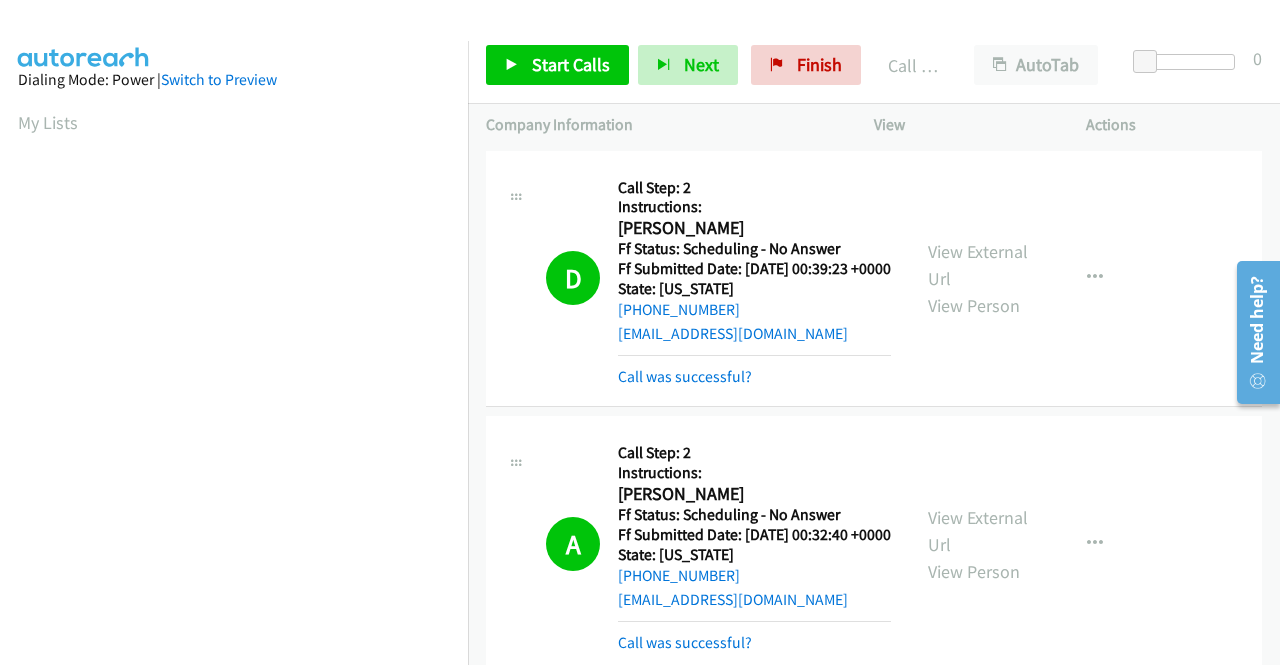scroll, scrollTop: 456, scrollLeft: 0, axis: vertical 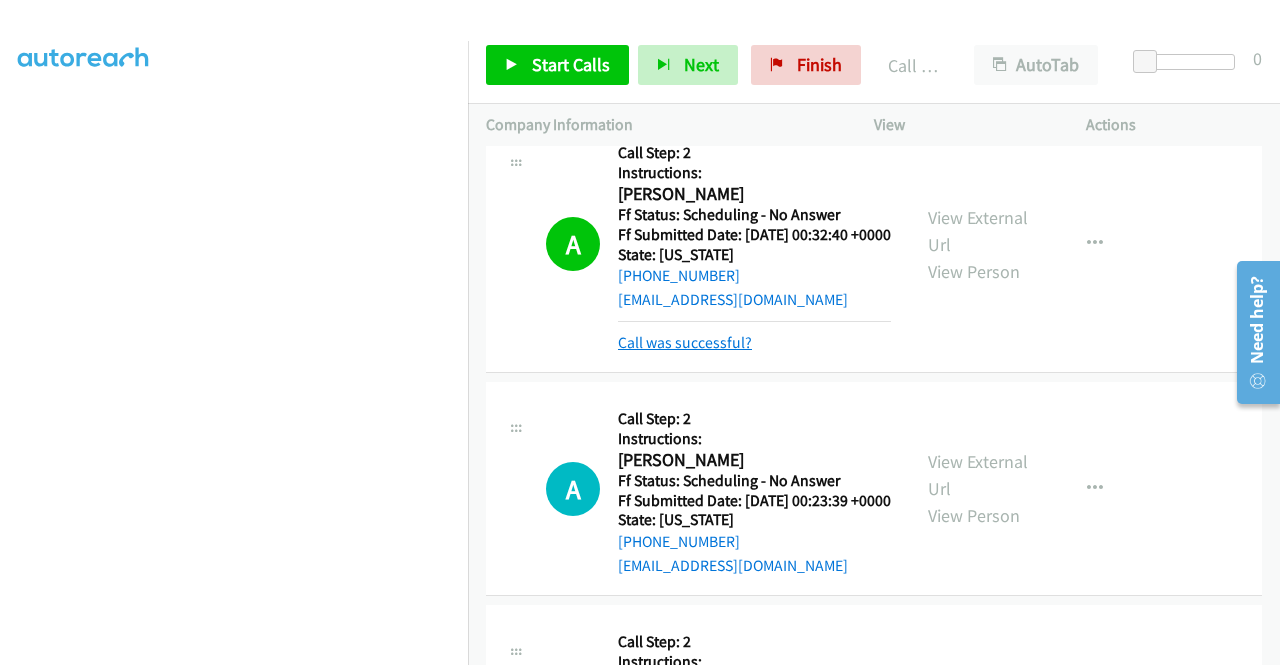 click on "Call was successful?" at bounding box center (685, 342) 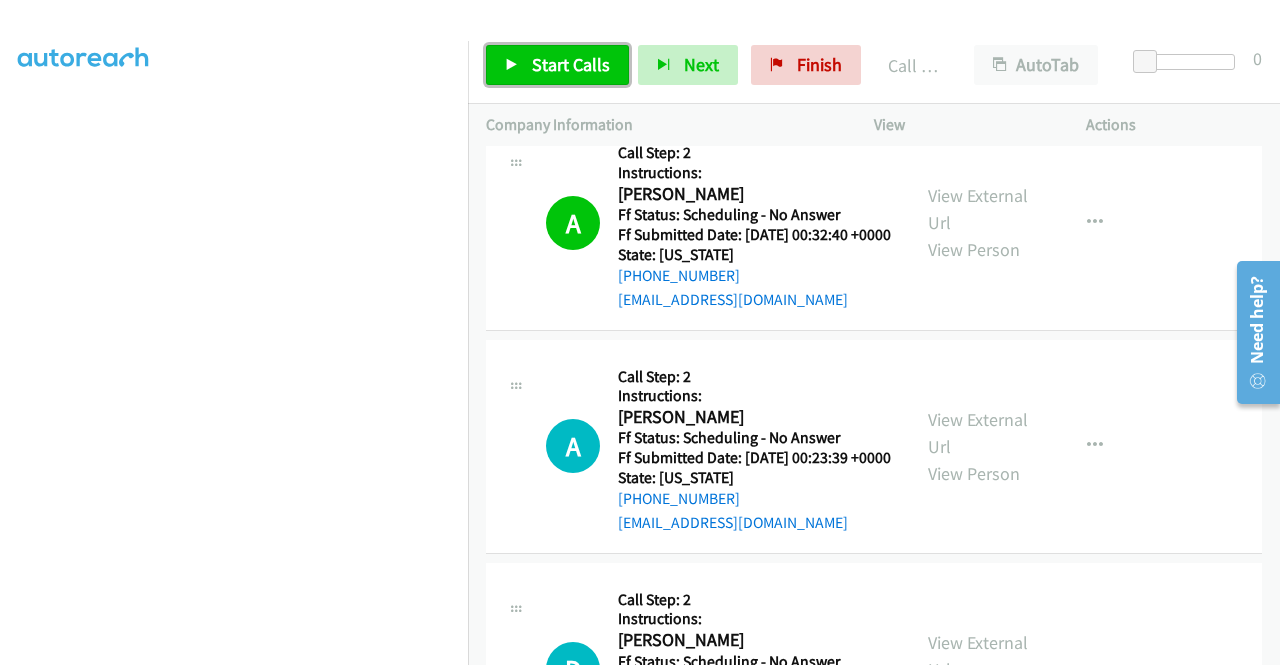 click on "Start Calls" at bounding box center [571, 64] 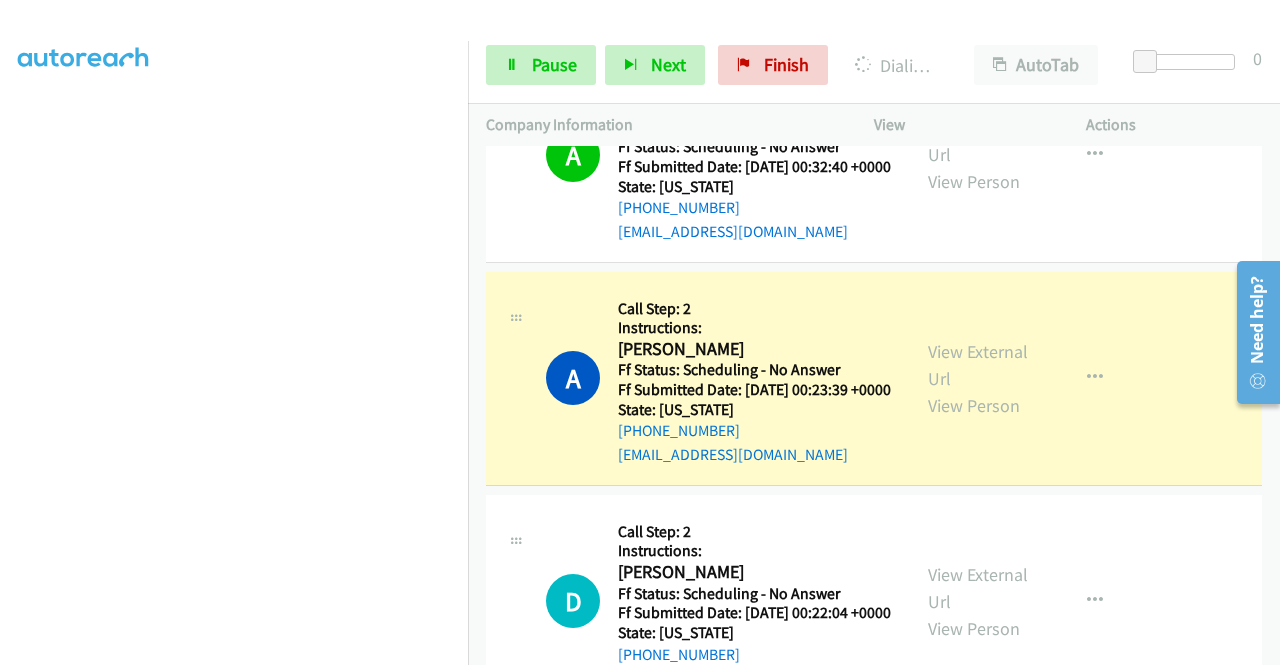 scroll, scrollTop: 400, scrollLeft: 0, axis: vertical 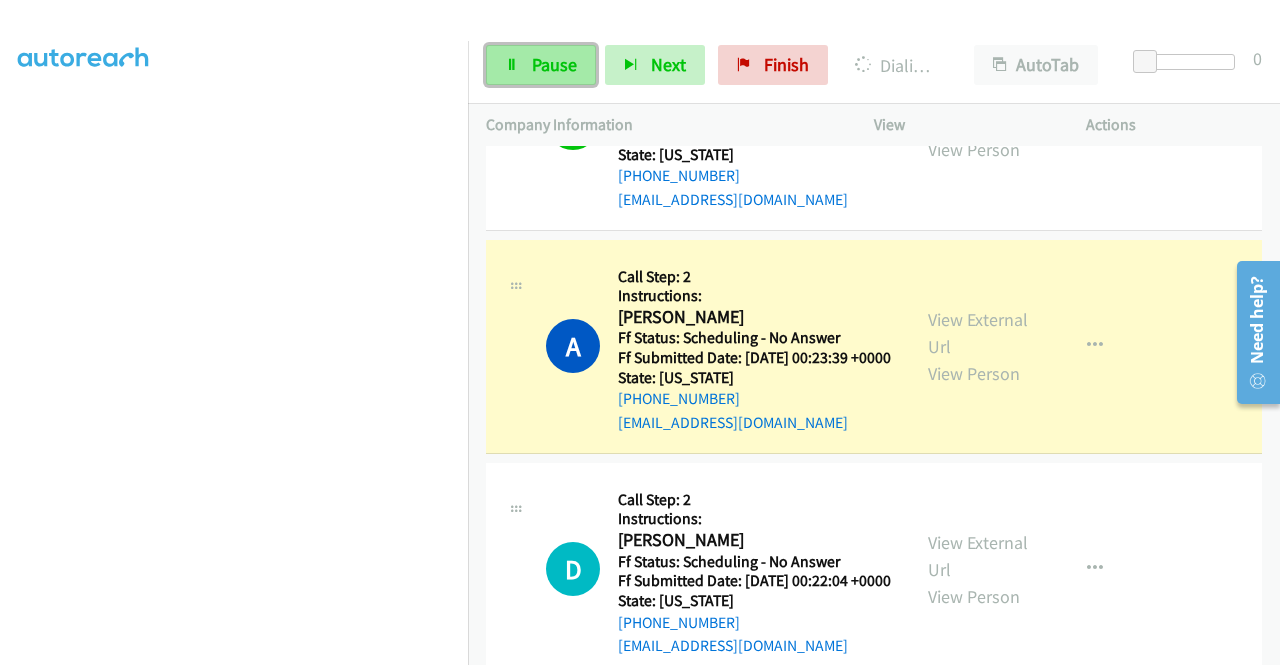 click on "Pause" at bounding box center (554, 64) 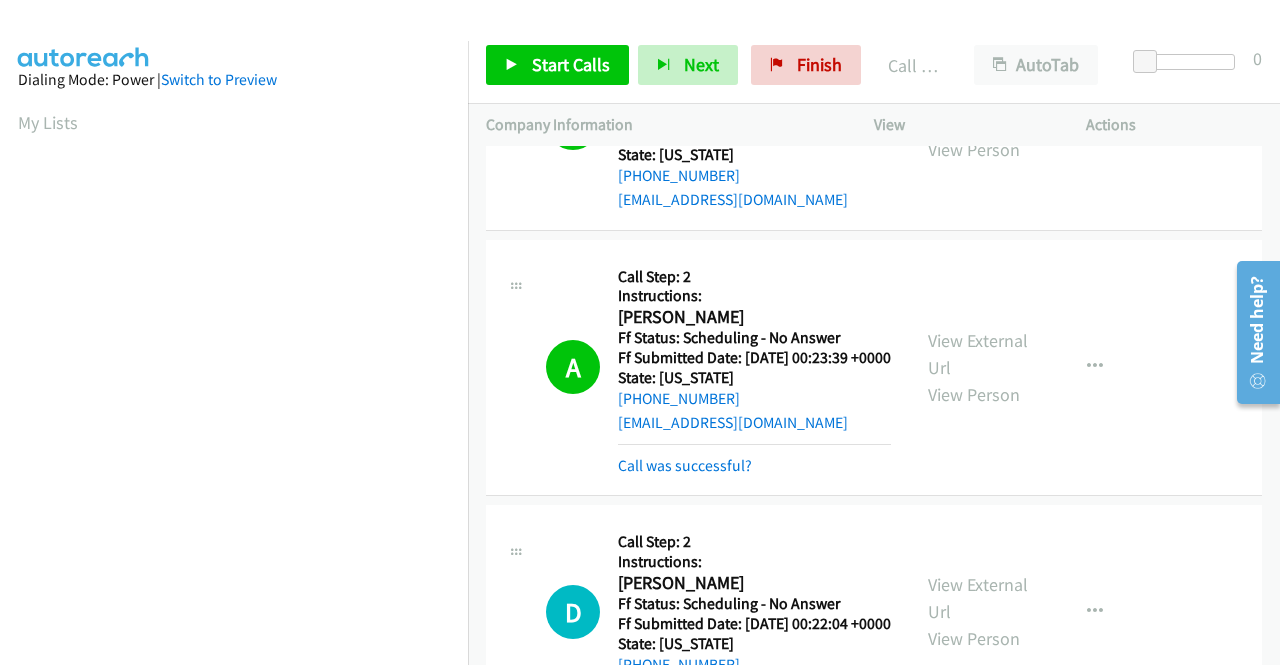 scroll, scrollTop: 456, scrollLeft: 0, axis: vertical 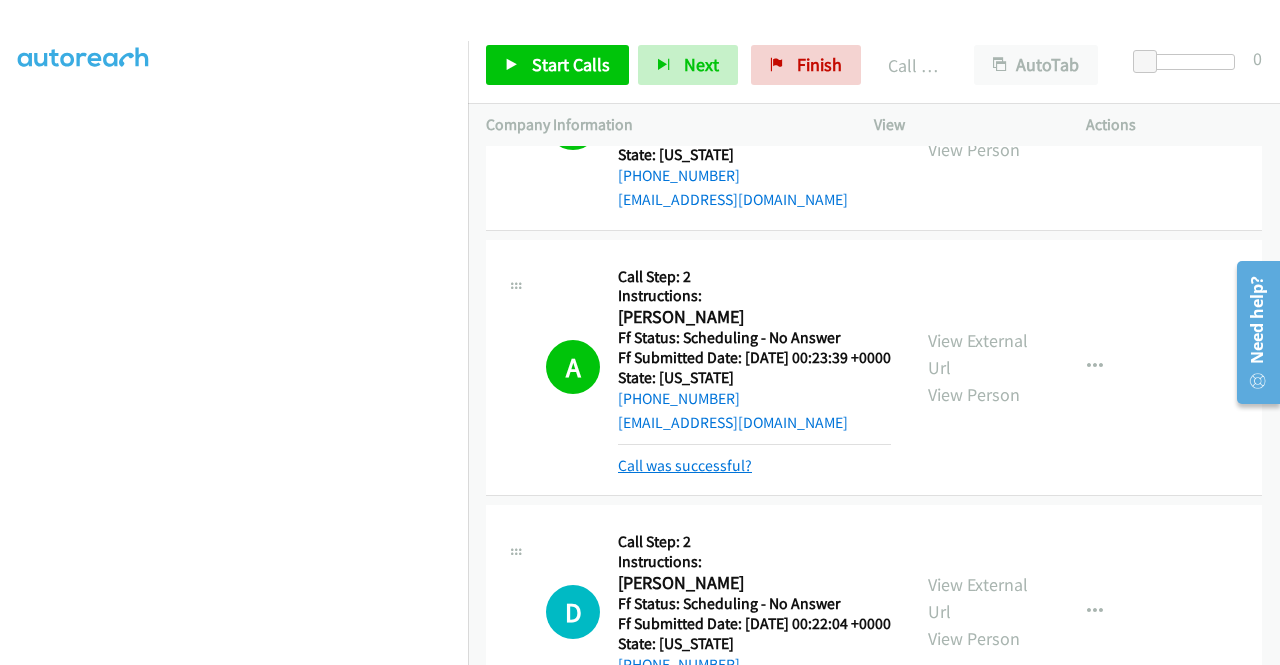 click on "Call was successful?" at bounding box center (685, 465) 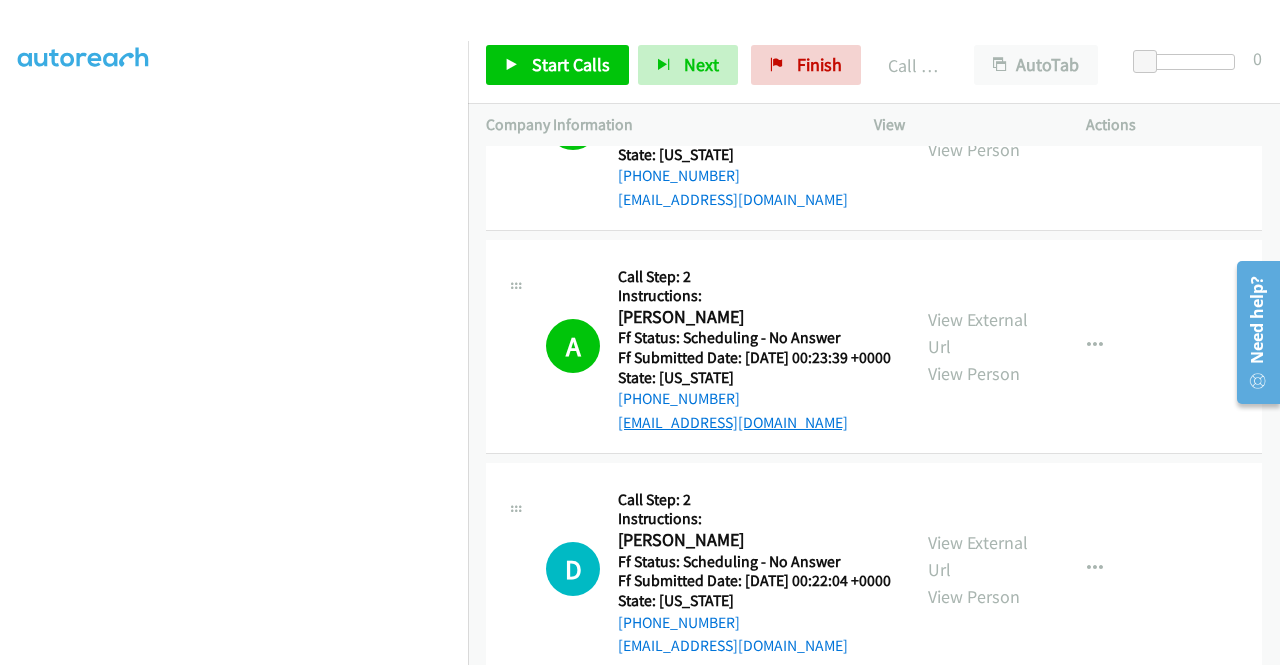 scroll, scrollTop: 500, scrollLeft: 0, axis: vertical 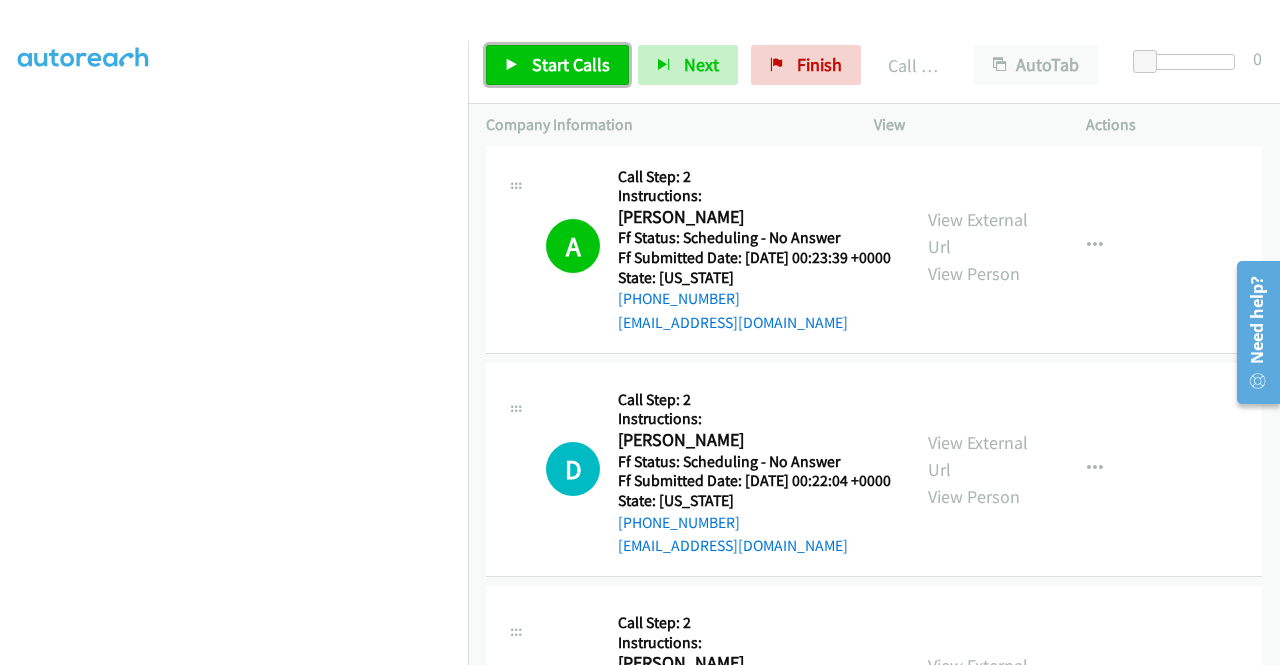 click on "Start Calls" at bounding box center [571, 64] 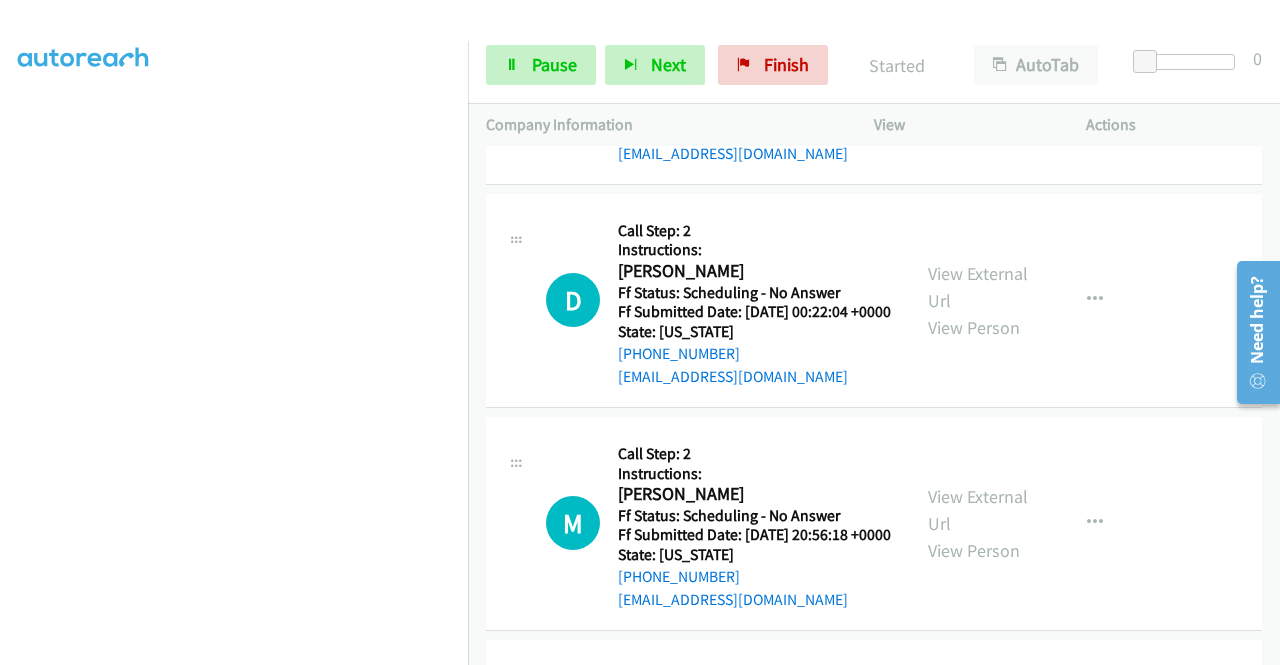scroll, scrollTop: 700, scrollLeft: 0, axis: vertical 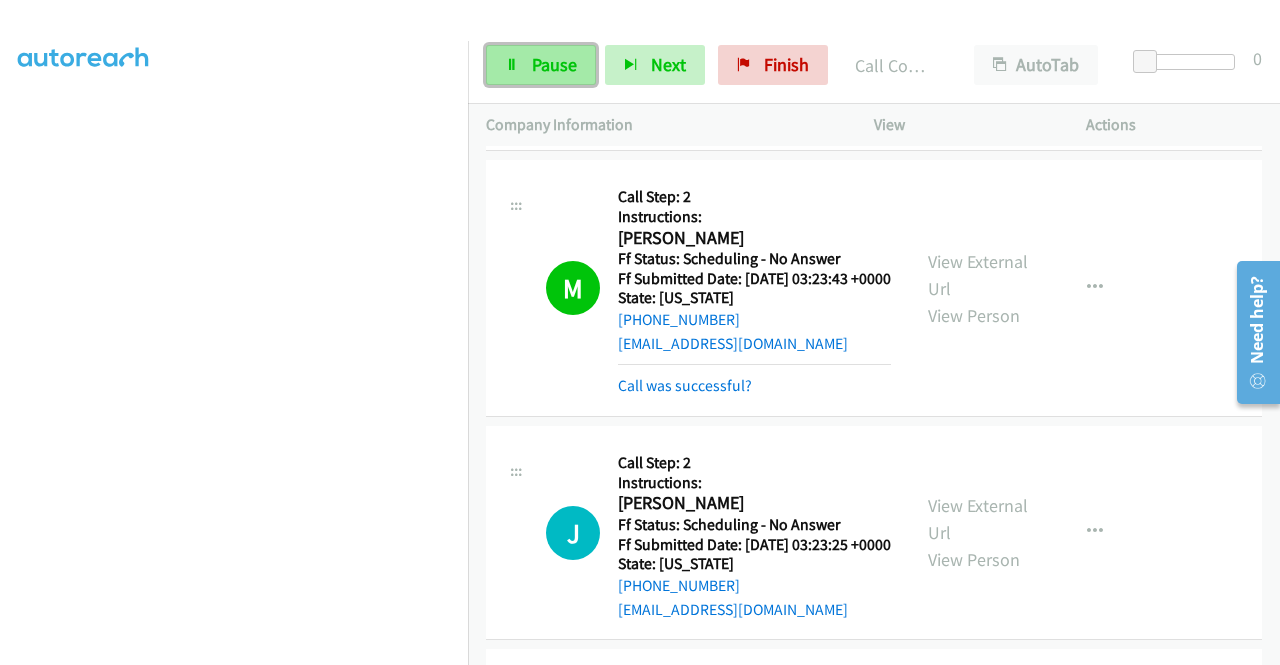 click on "Pause" at bounding box center [554, 64] 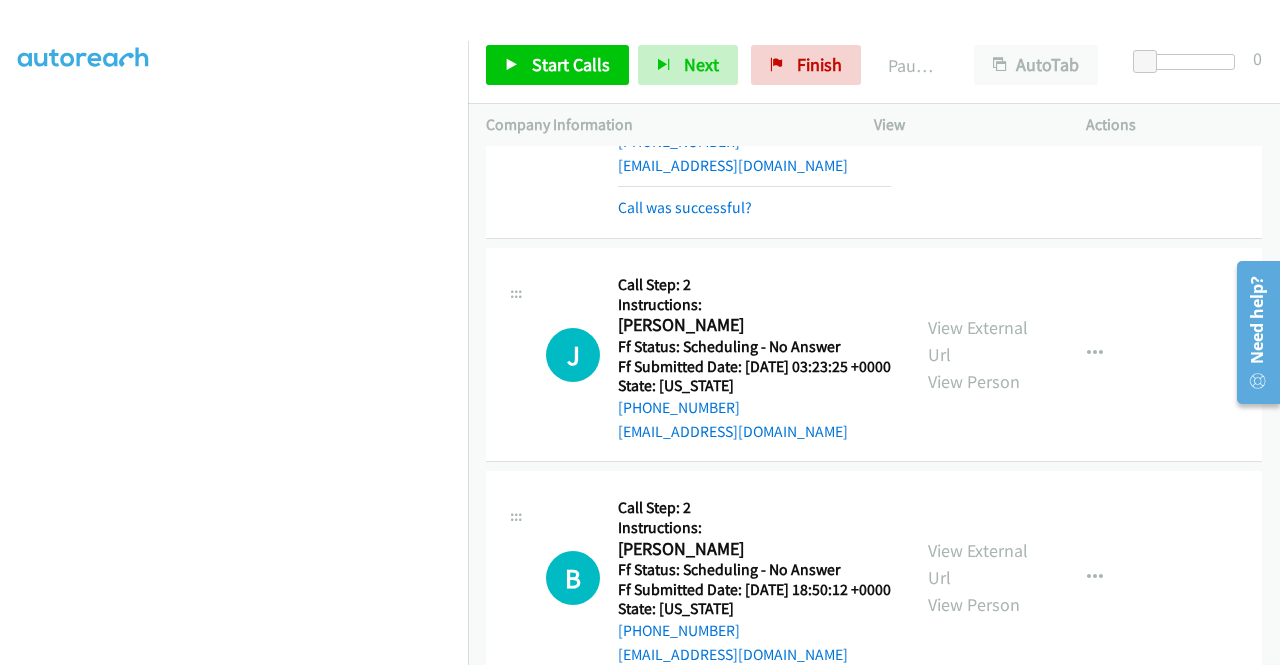 scroll, scrollTop: 1700, scrollLeft: 0, axis: vertical 